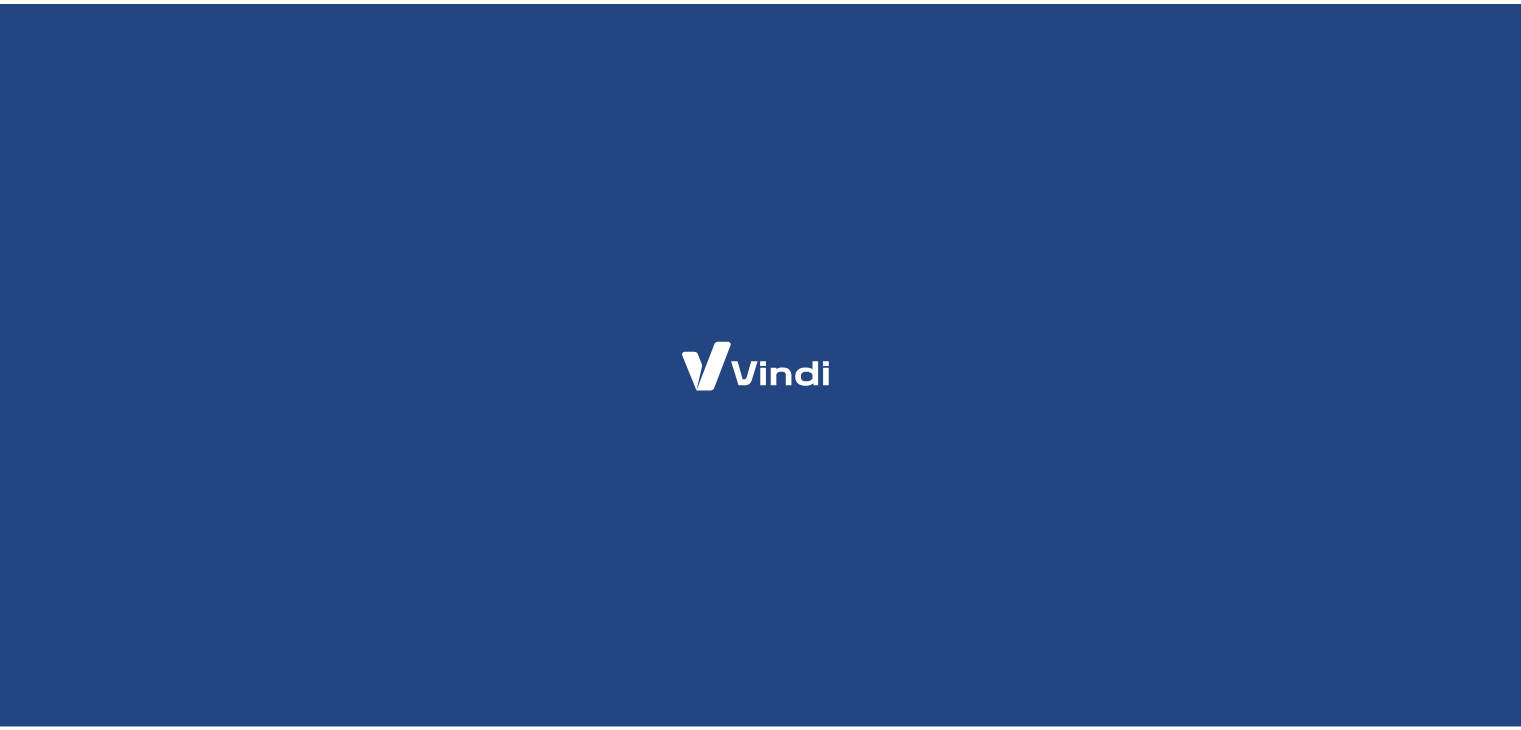 scroll, scrollTop: 0, scrollLeft: 0, axis: both 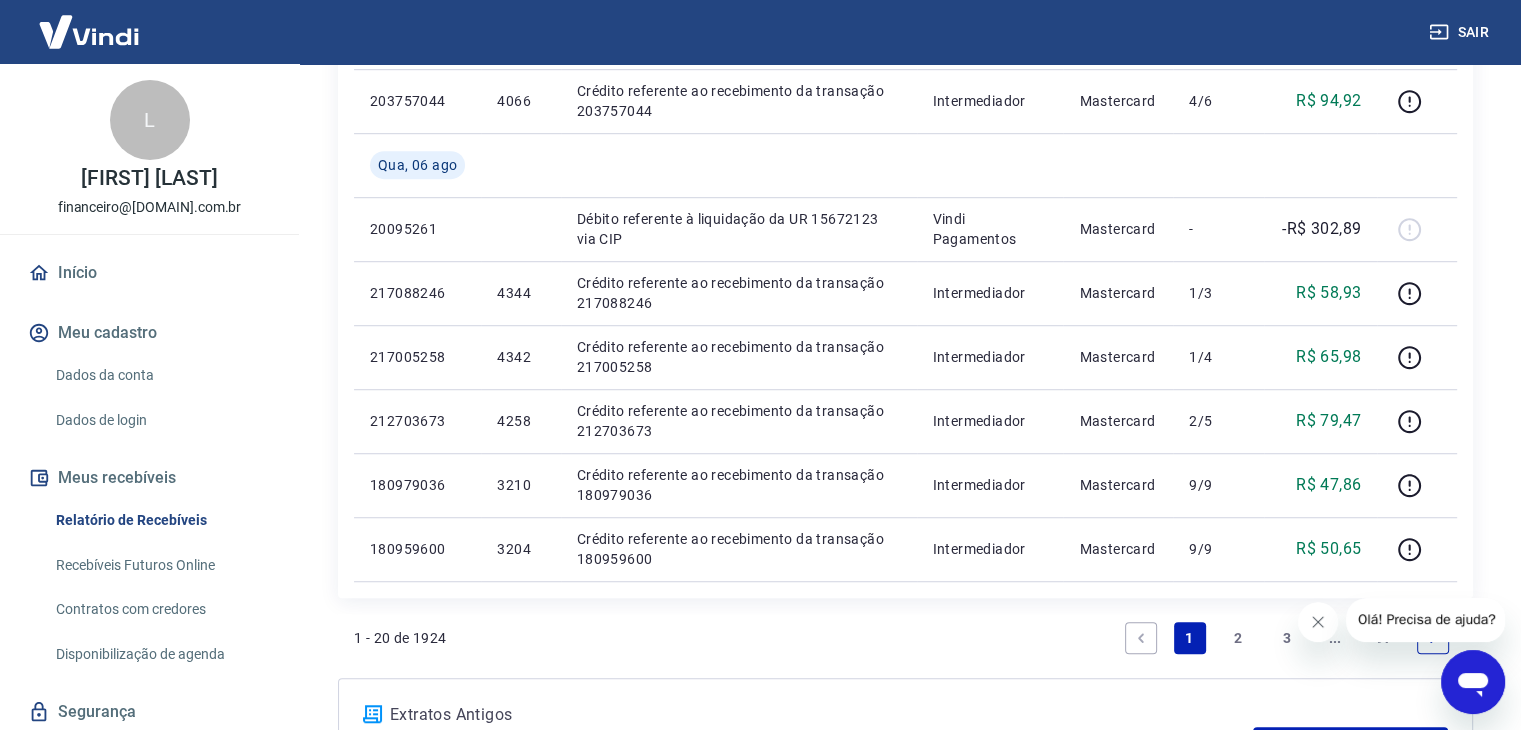 click on "2" at bounding box center [1238, 638] 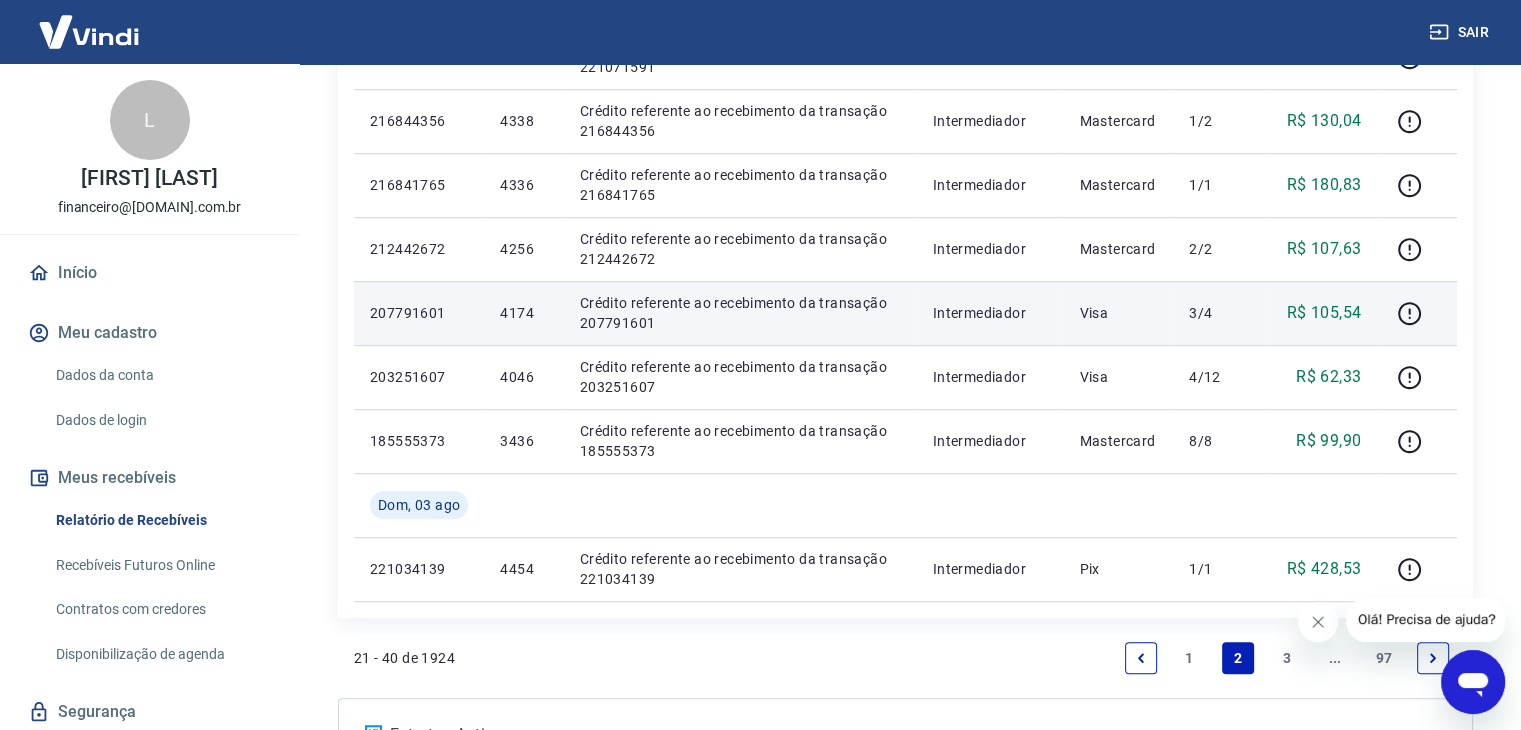 scroll, scrollTop: 1380, scrollLeft: 0, axis: vertical 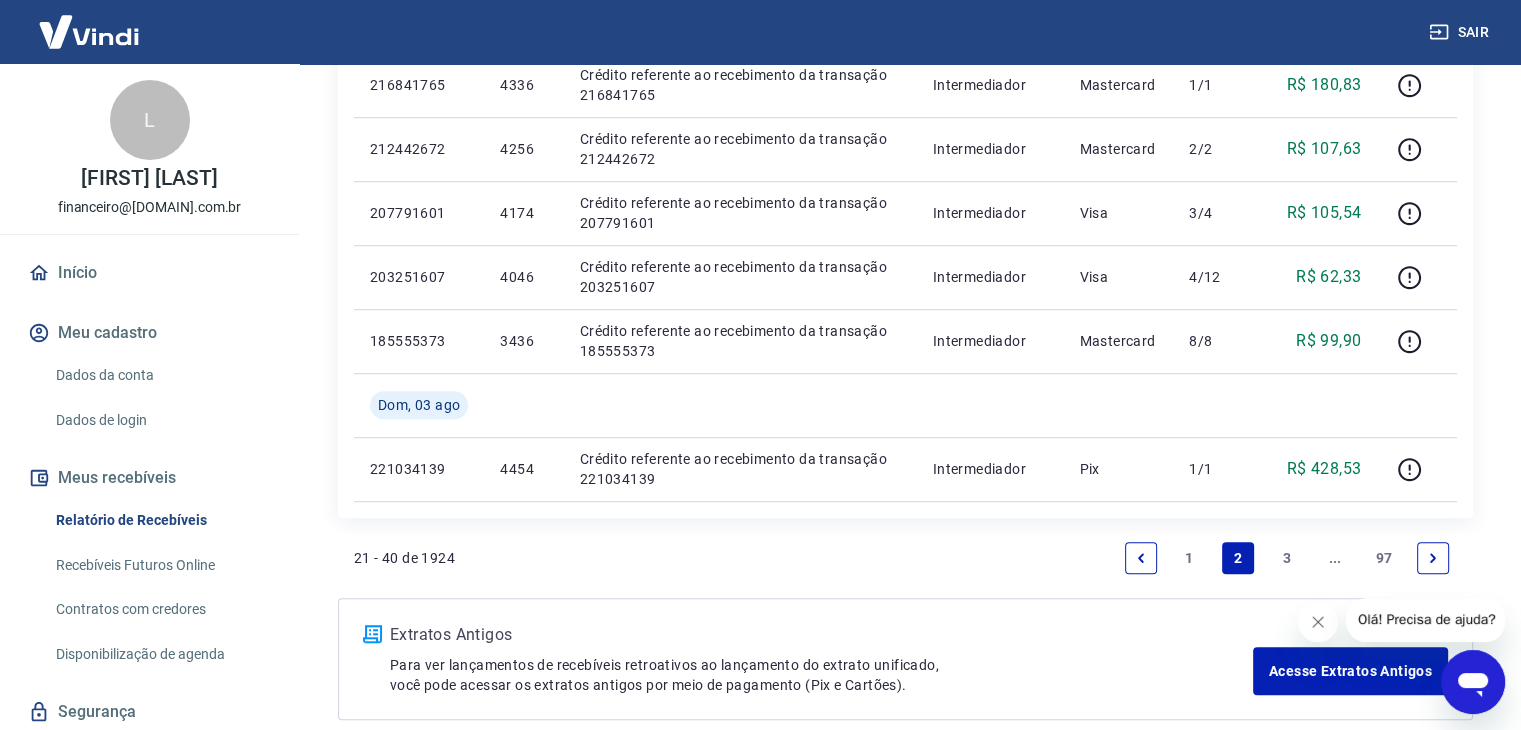 click at bounding box center (1433, 558) 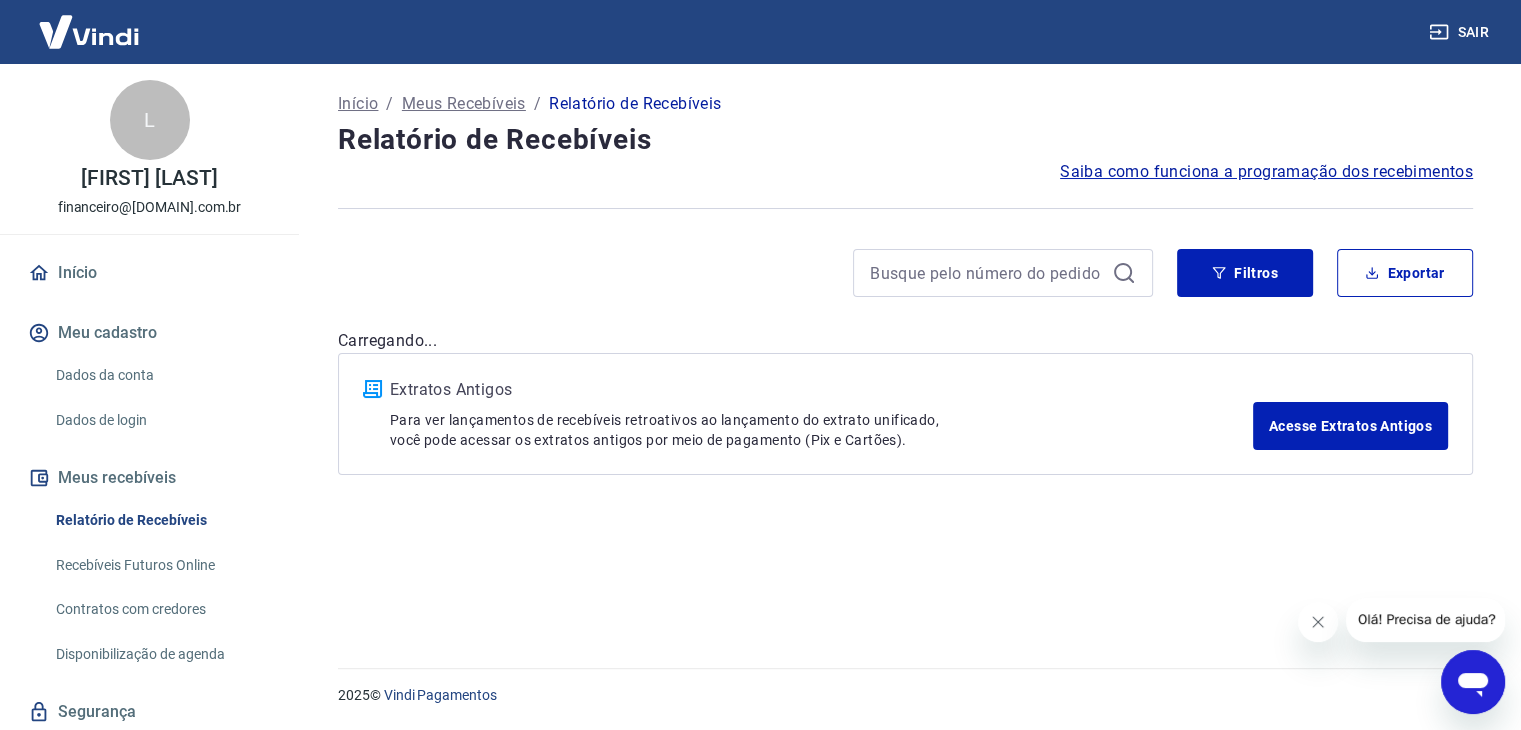scroll, scrollTop: 0, scrollLeft: 0, axis: both 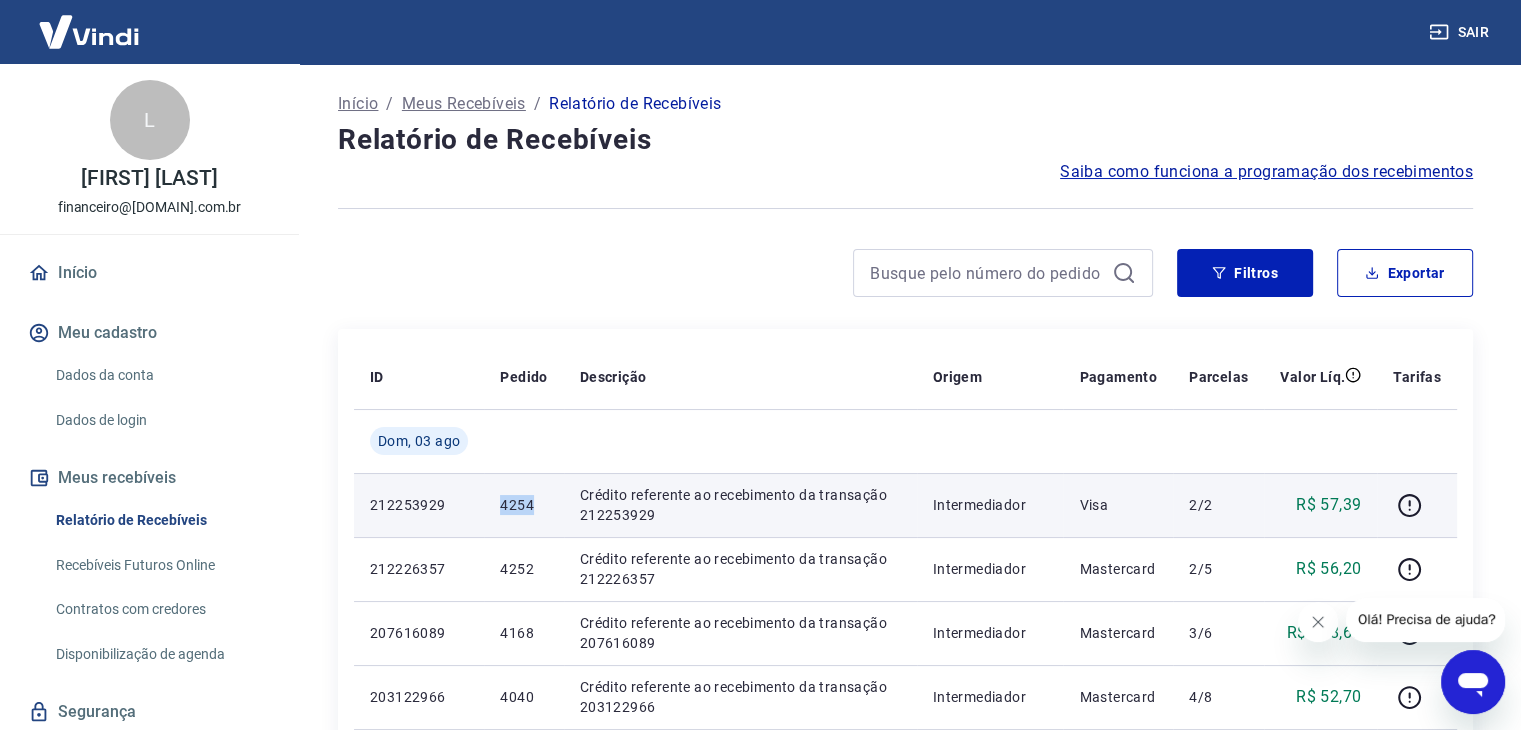 drag, startPoint x: 491, startPoint y: 503, endPoint x: 536, endPoint y: 514, distance: 46.32494 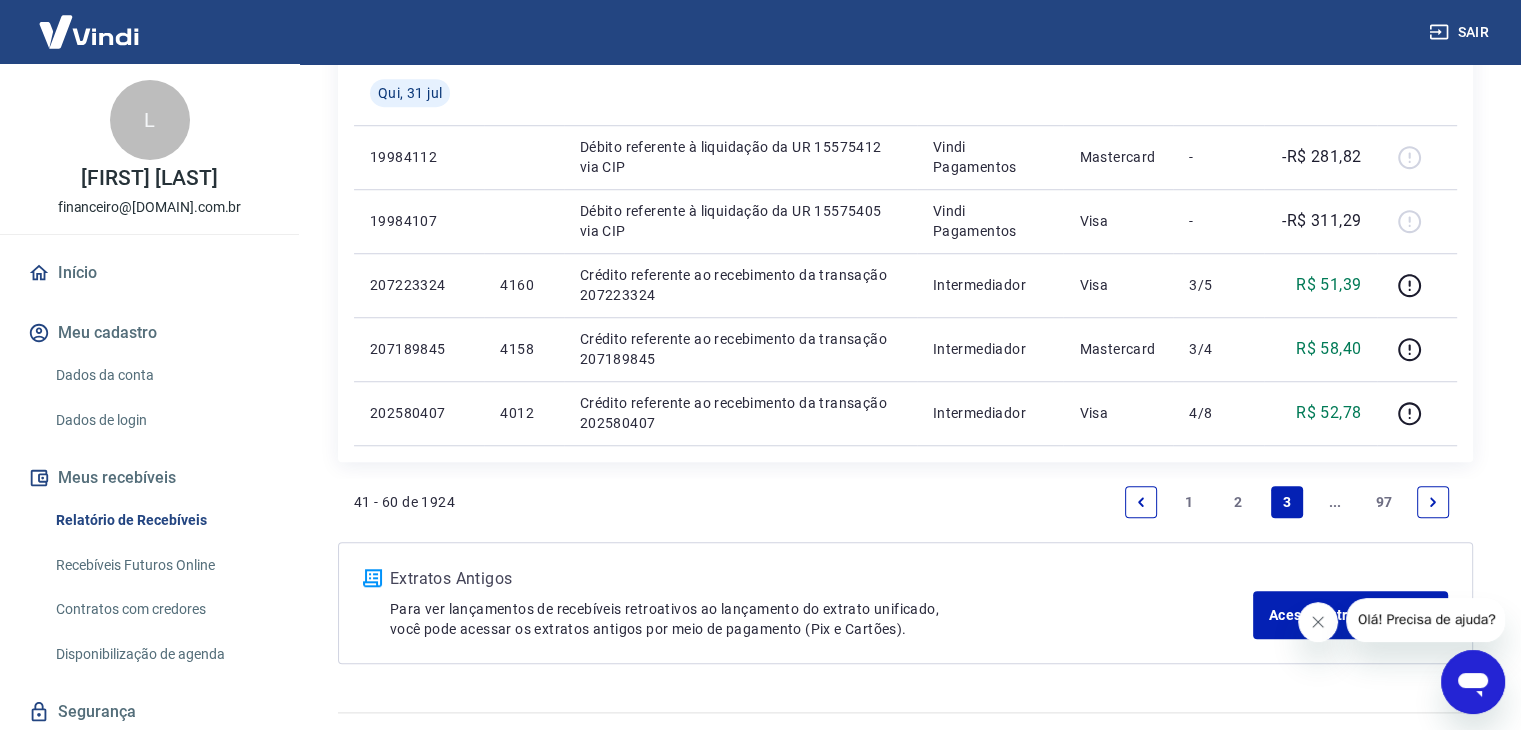 scroll, scrollTop: 1543, scrollLeft: 0, axis: vertical 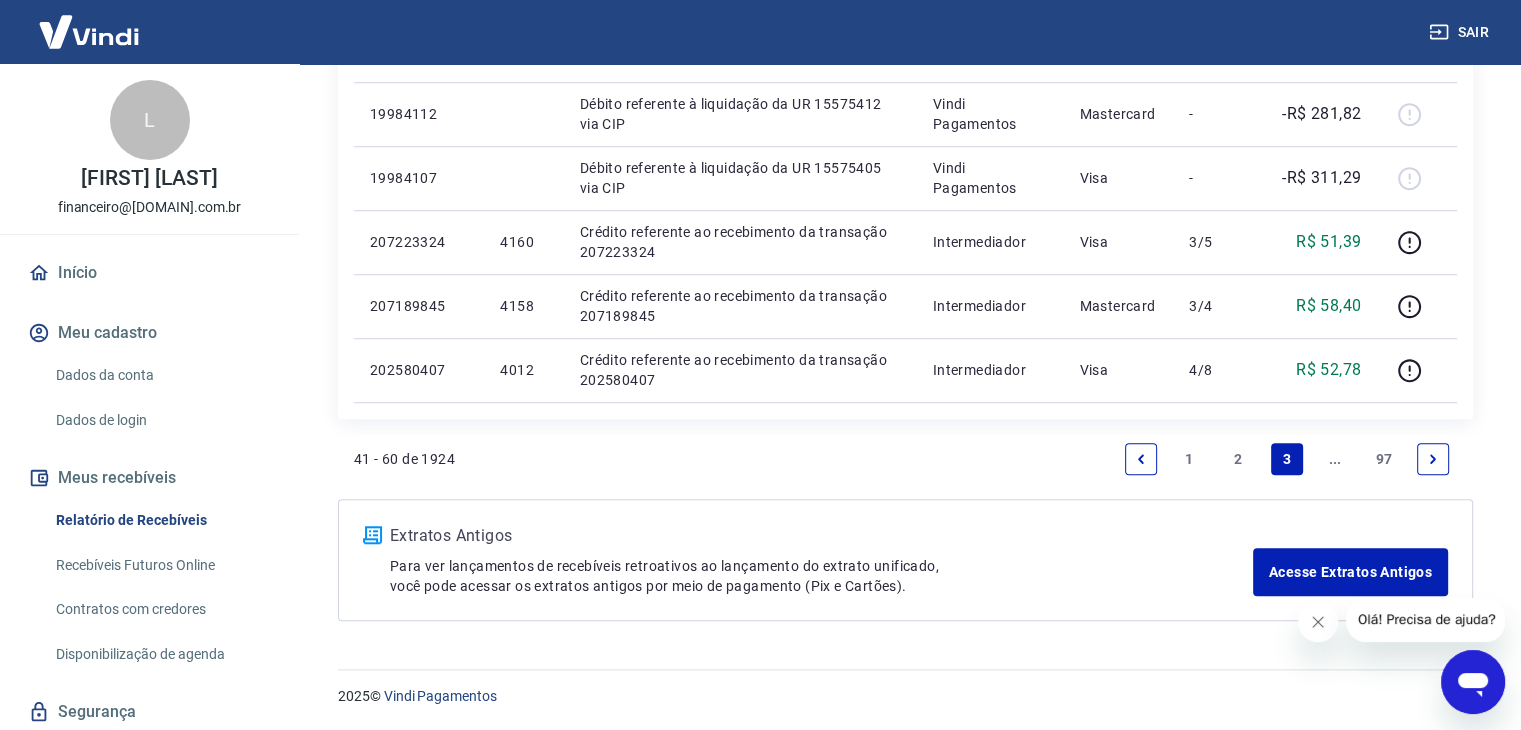 click on "2" at bounding box center [1238, 459] 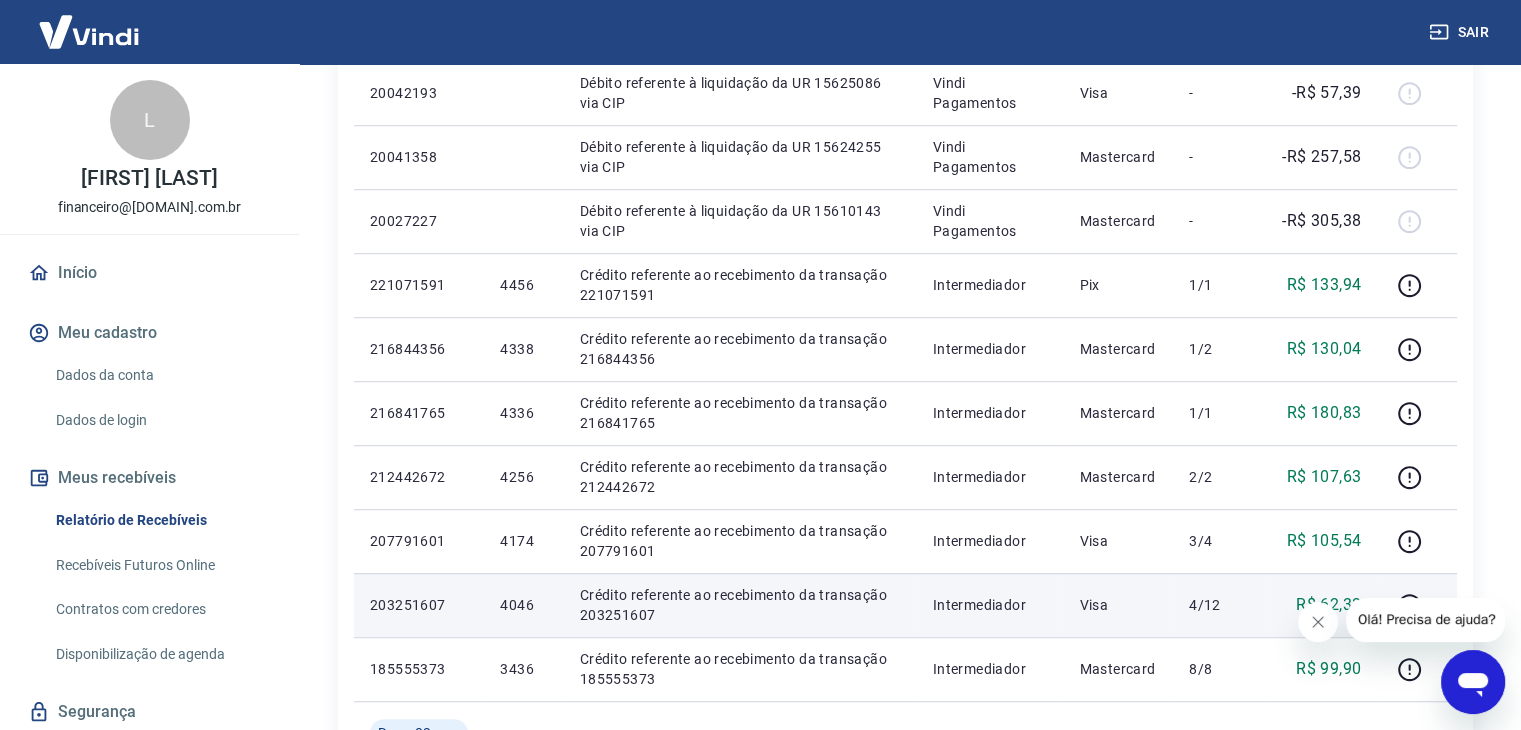 scroll, scrollTop: 1152, scrollLeft: 0, axis: vertical 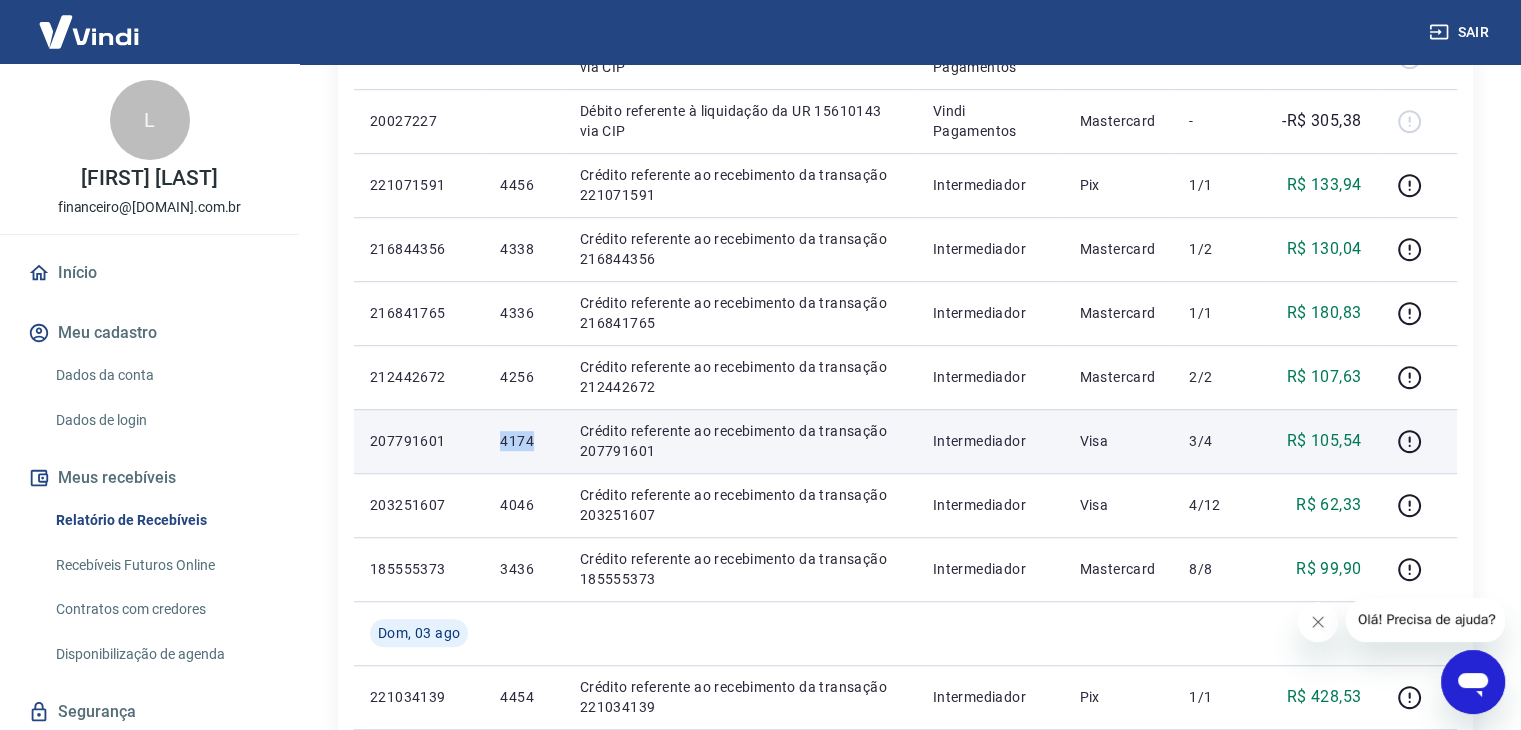drag, startPoint x: 494, startPoint y: 443, endPoint x: 532, endPoint y: 445, distance: 38.052597 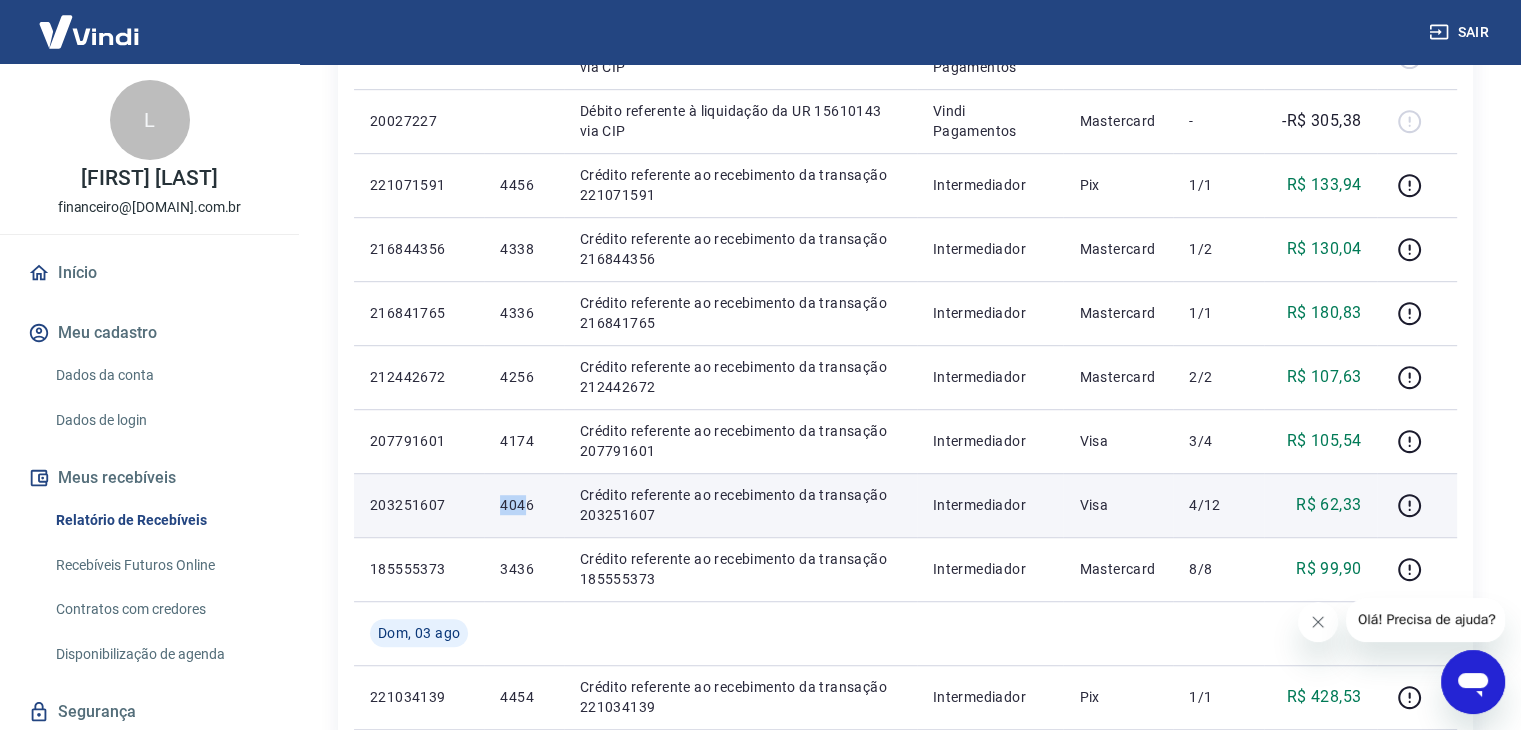 drag, startPoint x: 492, startPoint y: 503, endPoint x: 528, endPoint y: 508, distance: 36.345562 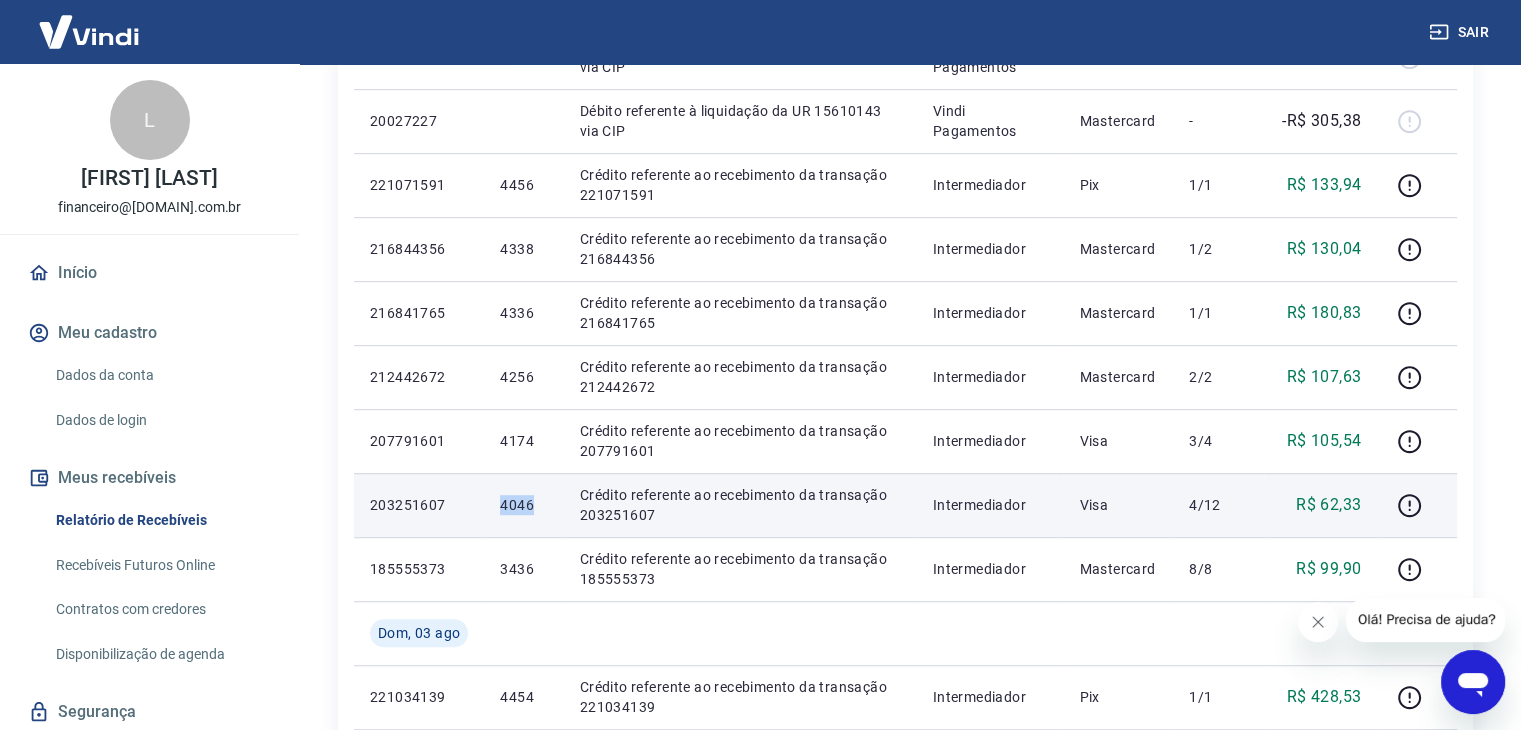 click on "4046" at bounding box center [523, 505] 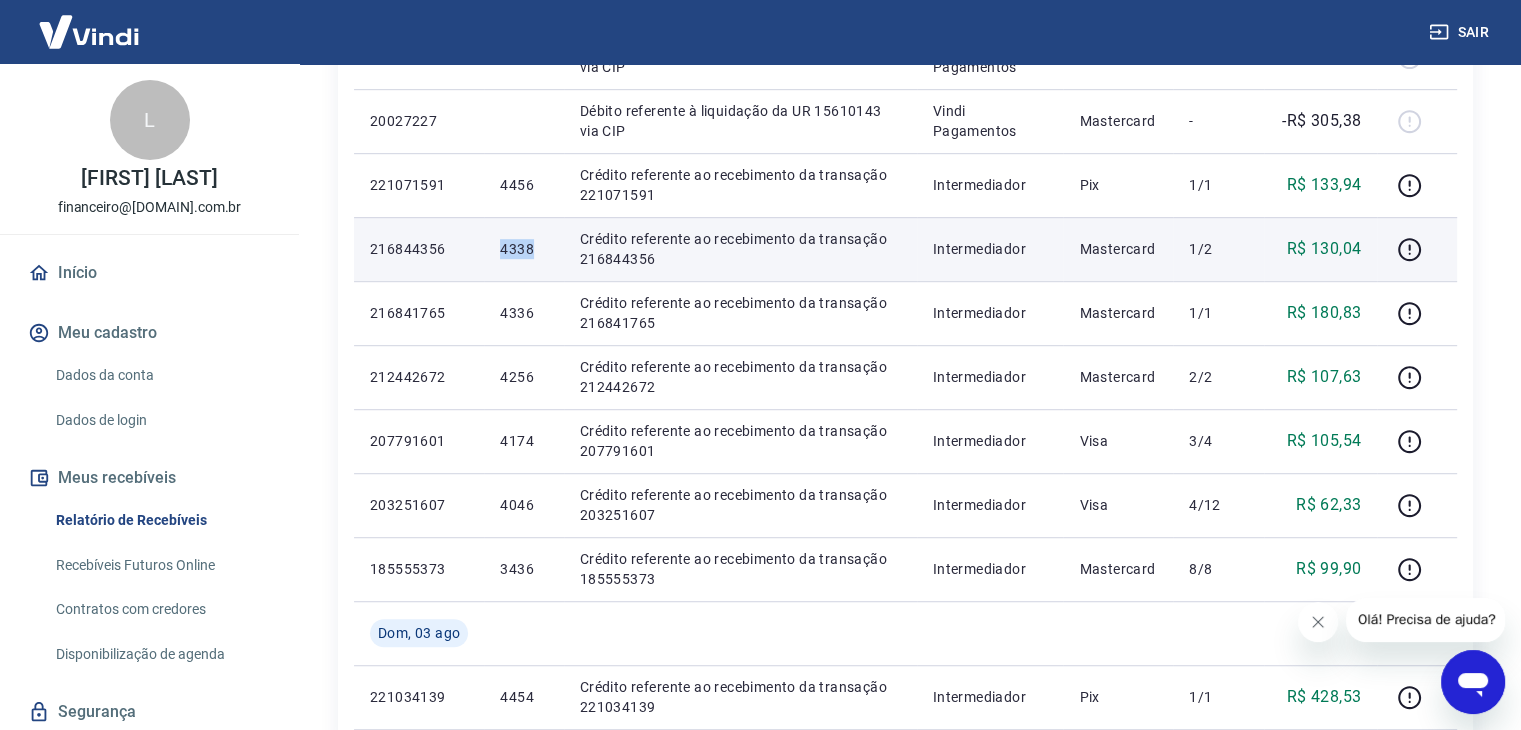 drag, startPoint x: 497, startPoint y: 250, endPoint x: 532, endPoint y: 250, distance: 35 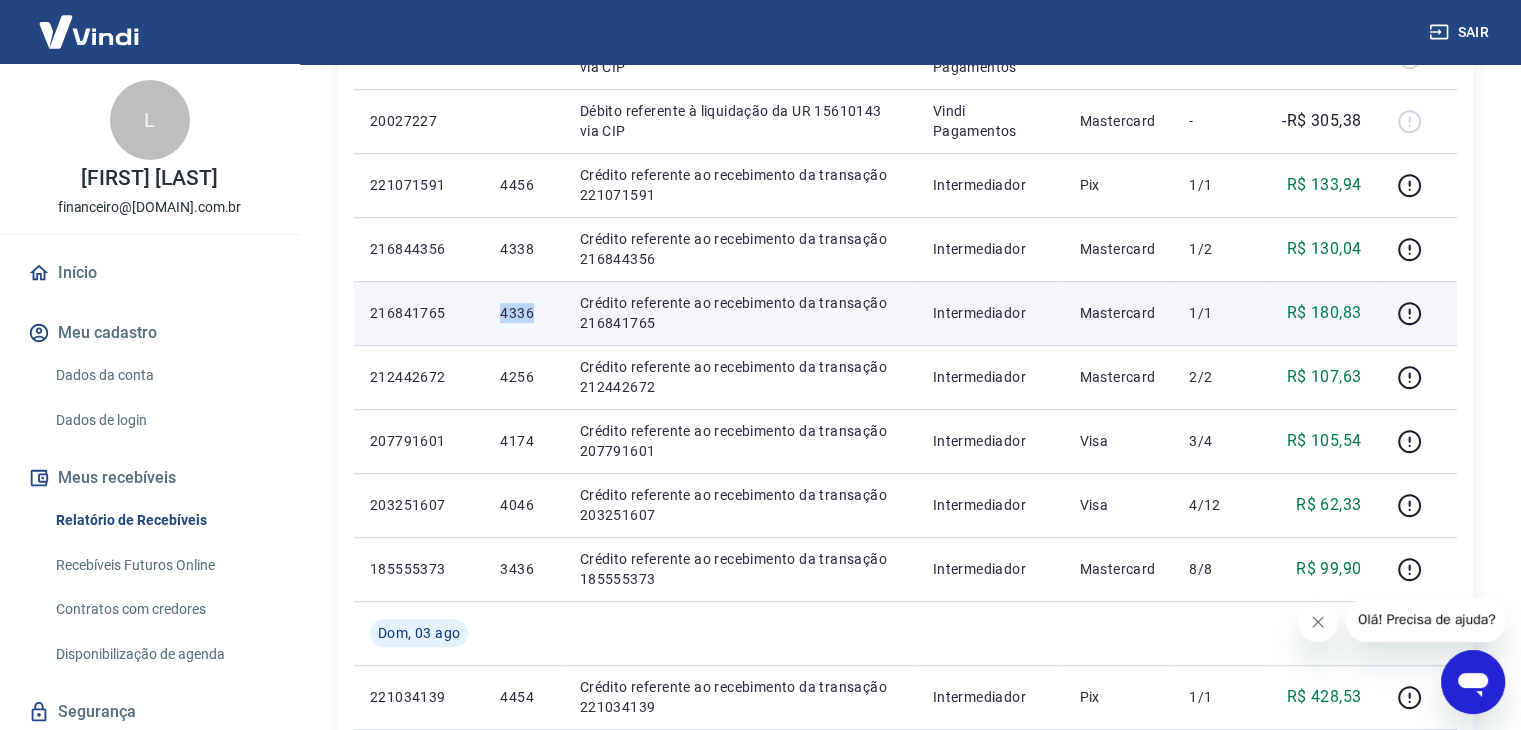 drag, startPoint x: 496, startPoint y: 311, endPoint x: 534, endPoint y: 312, distance: 38.013157 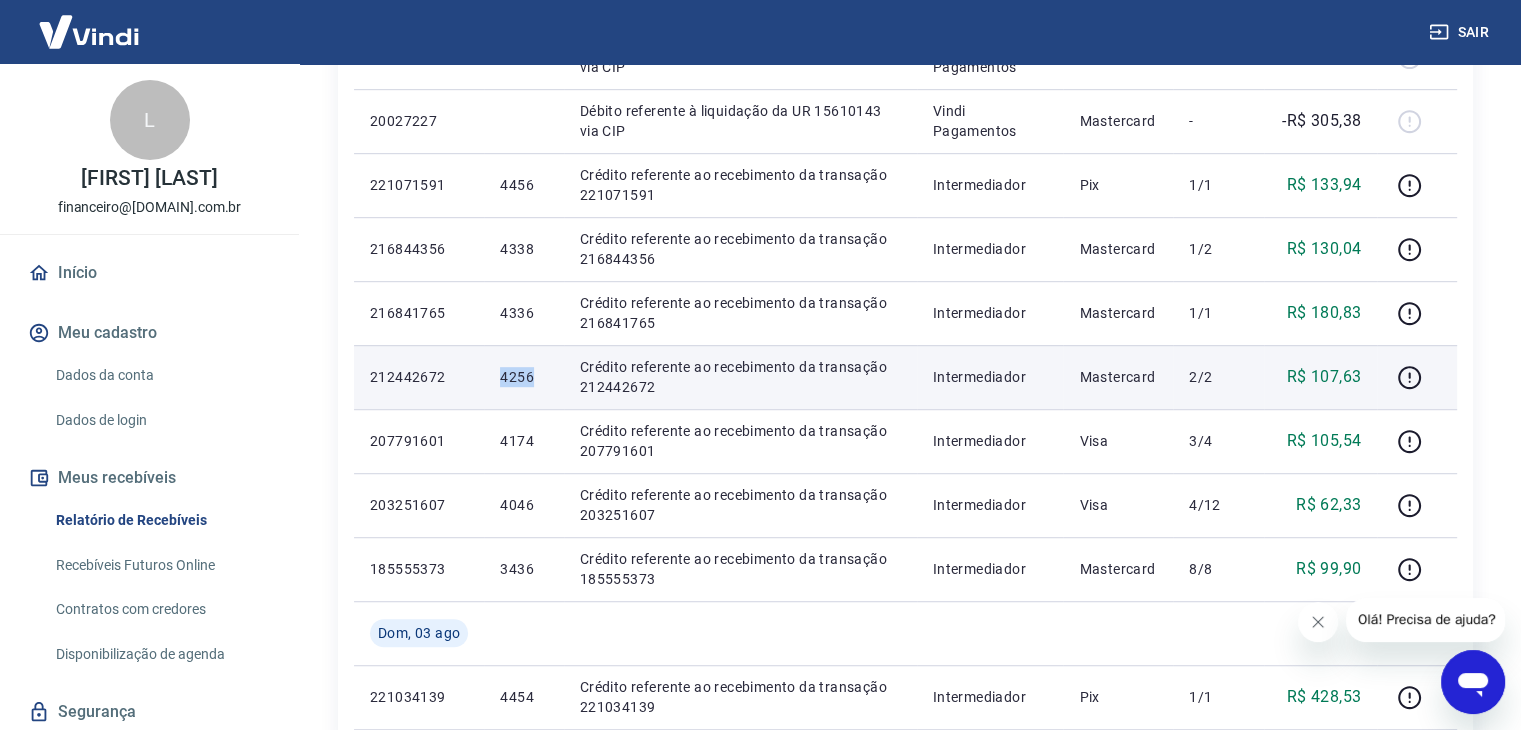 drag, startPoint x: 488, startPoint y: 377, endPoint x: 540, endPoint y: 382, distance: 52.23983 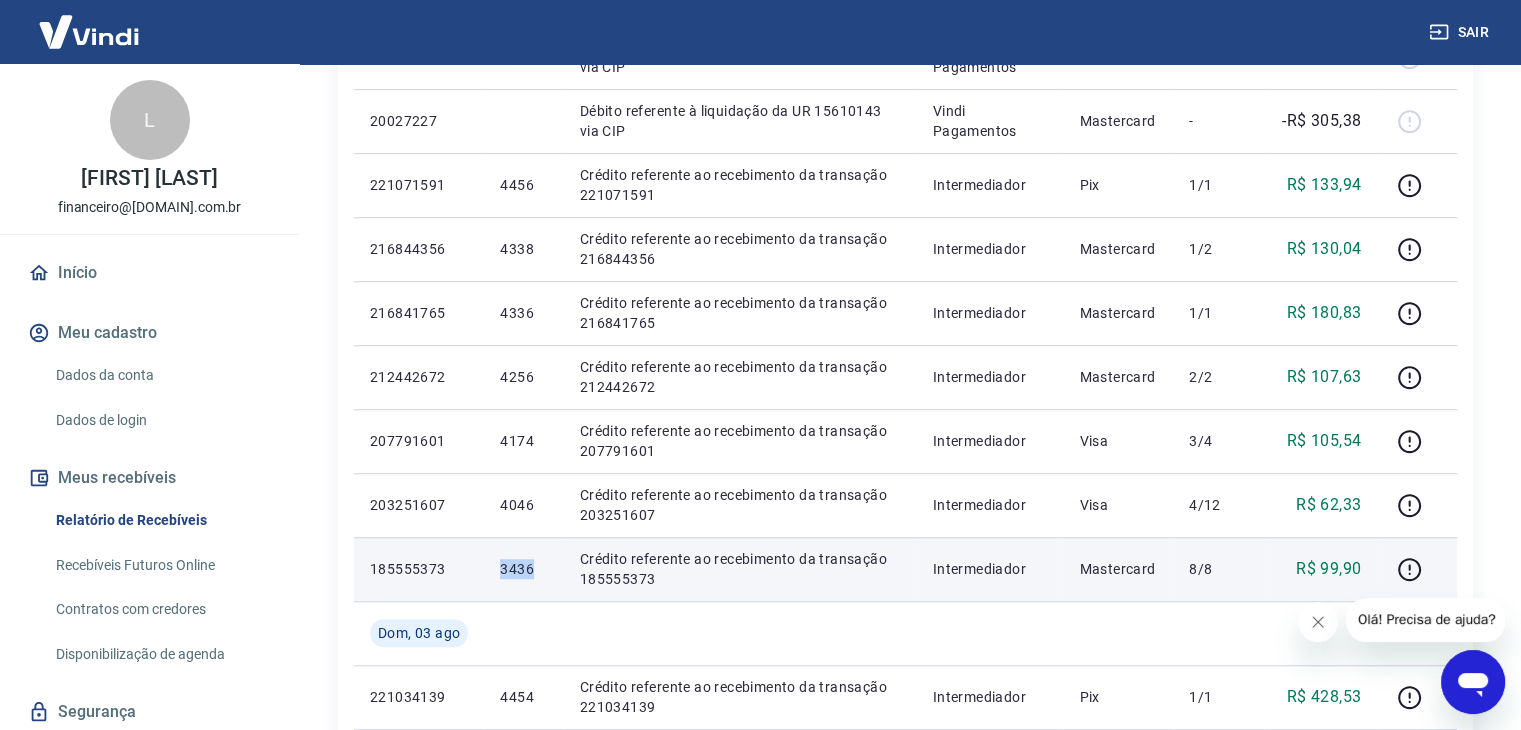 drag, startPoint x: 500, startPoint y: 569, endPoint x: 536, endPoint y: 572, distance: 36.124783 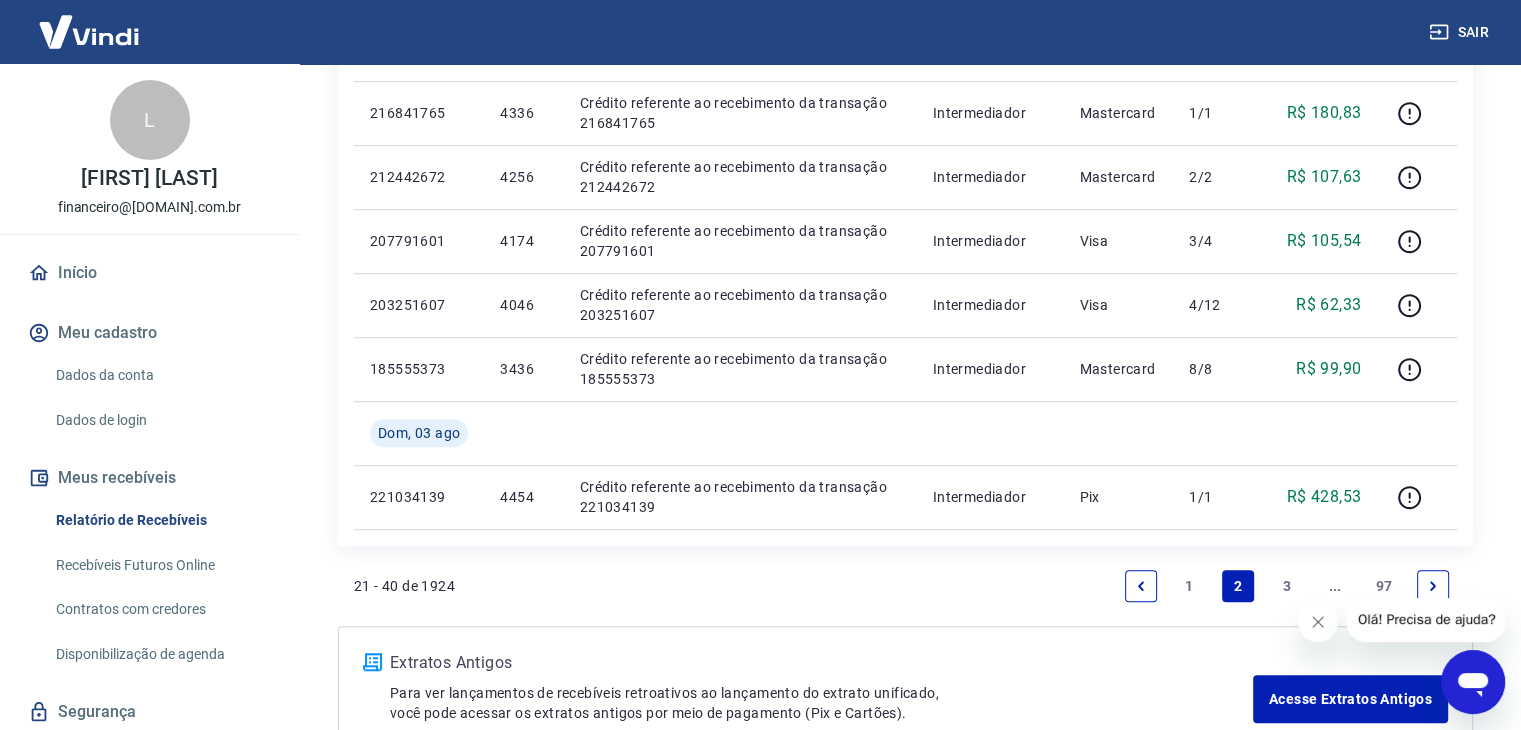 scroll, scrollTop: 1452, scrollLeft: 0, axis: vertical 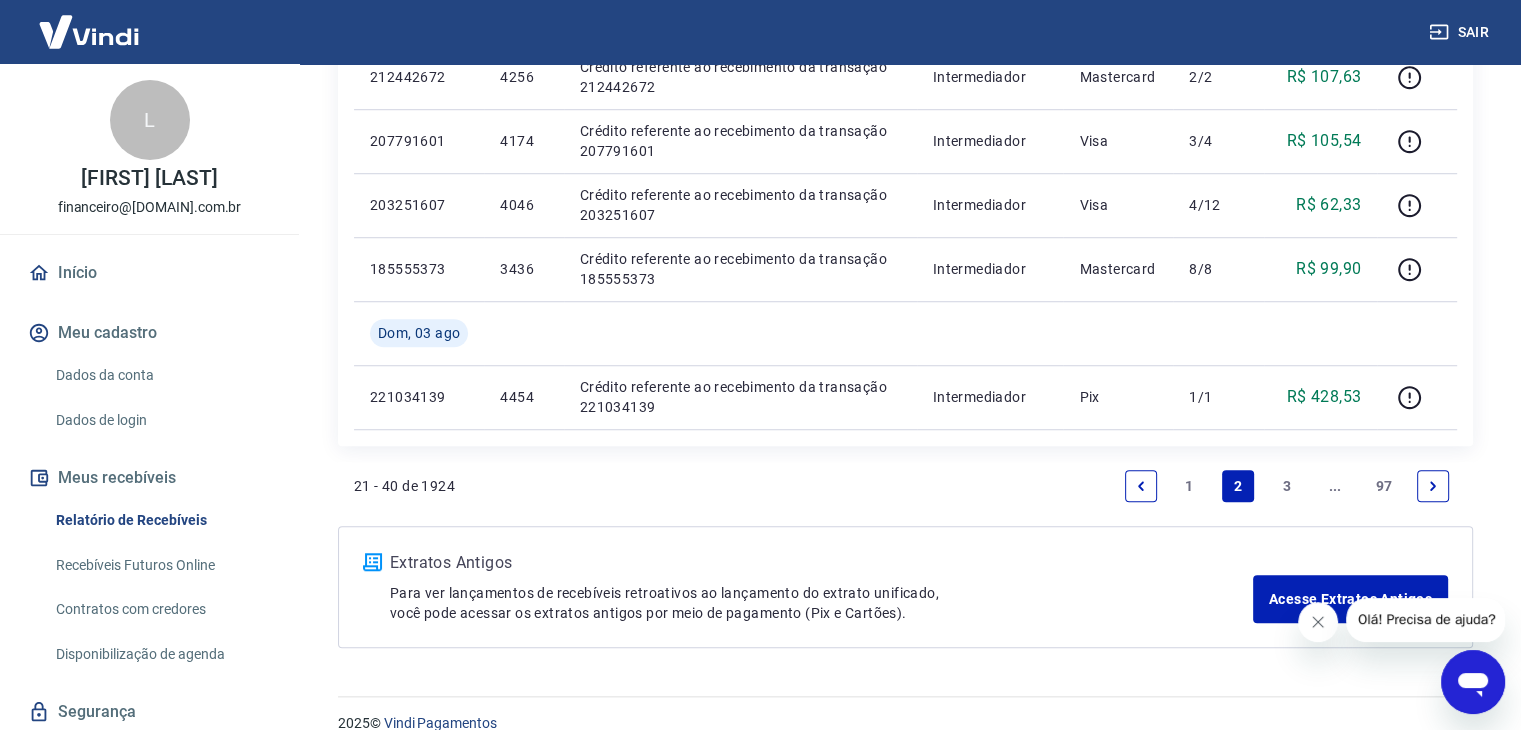 click on "3" at bounding box center (1287, 486) 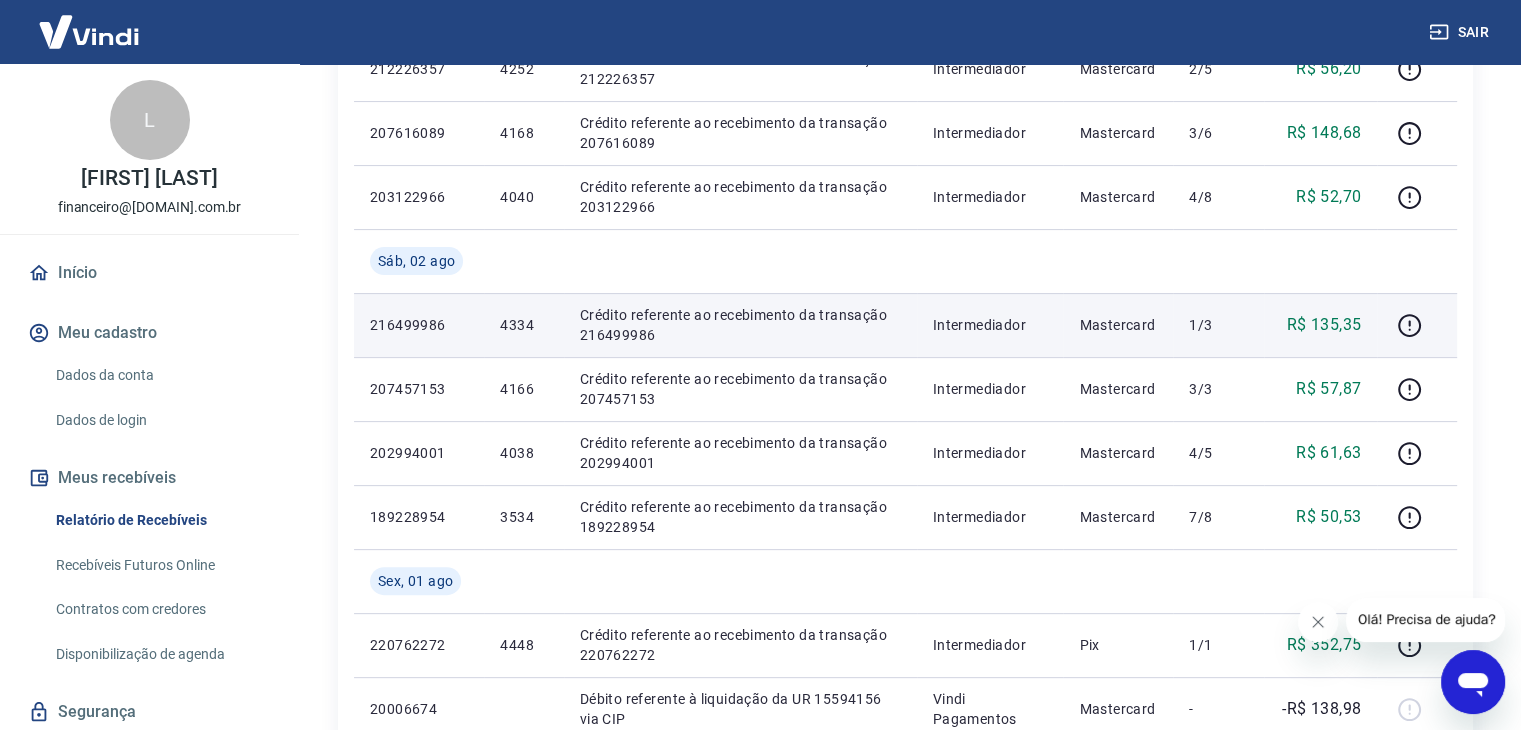 scroll, scrollTop: 600, scrollLeft: 0, axis: vertical 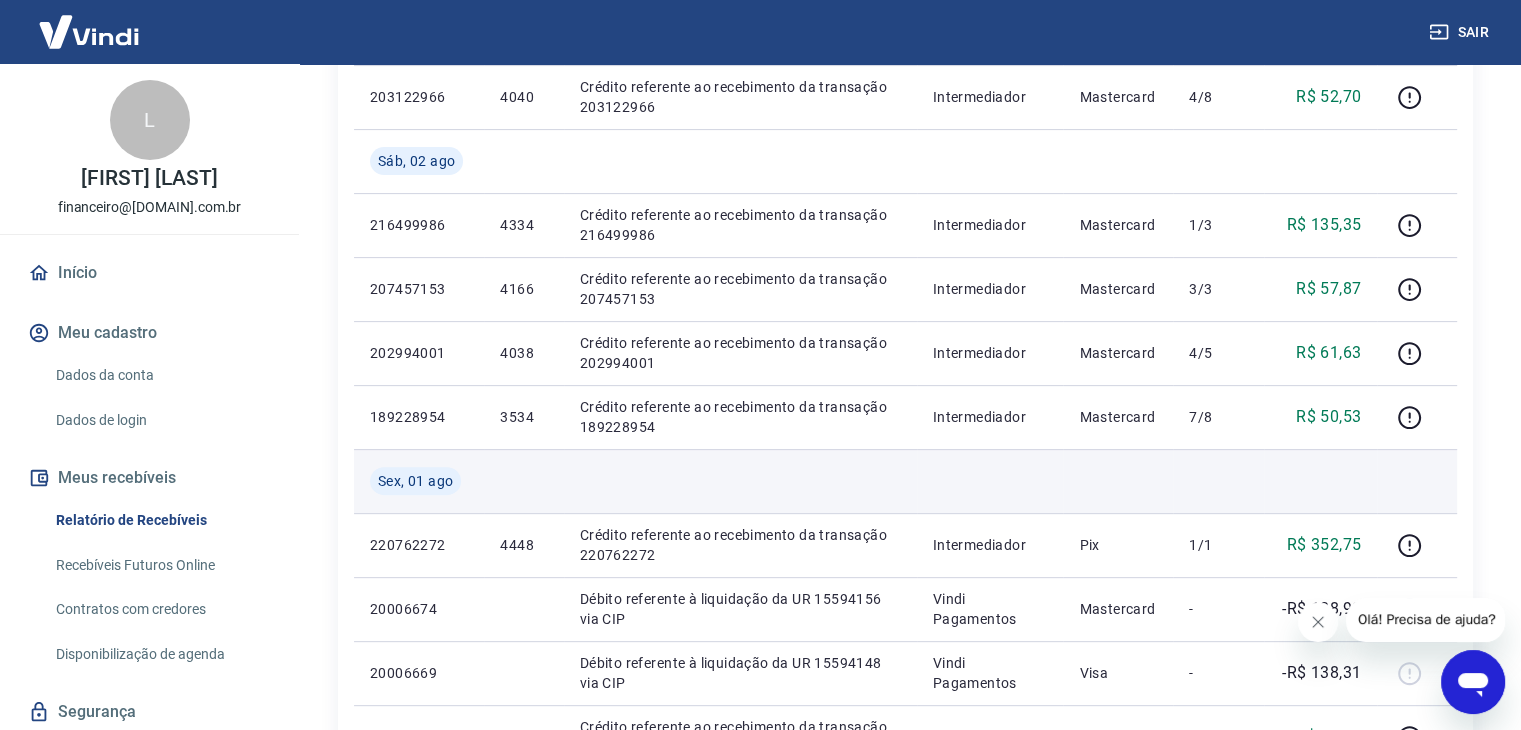 click at bounding box center [1218, 481] 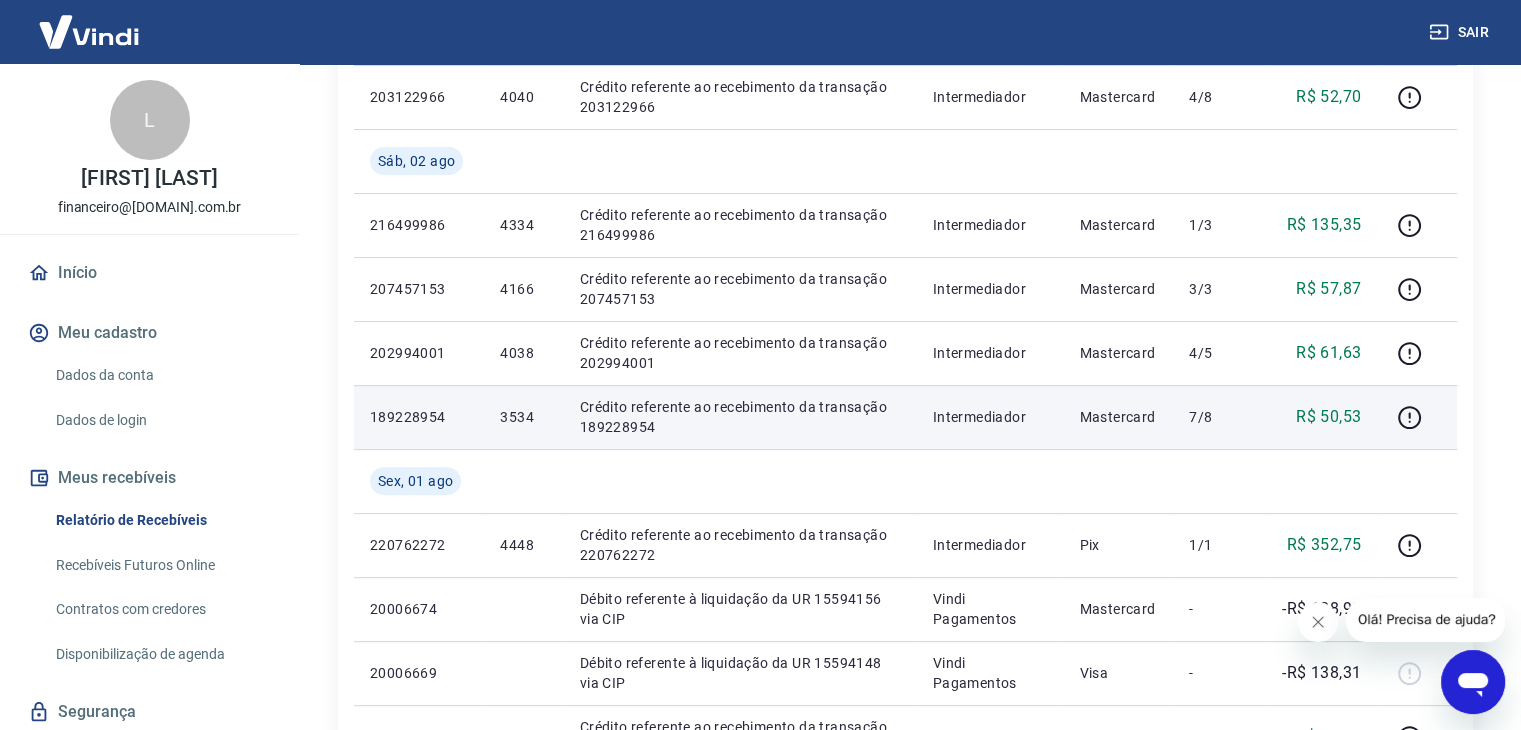 drag, startPoint x: 556, startPoint y: 446, endPoint x: 504, endPoint y: 429, distance: 54.708317 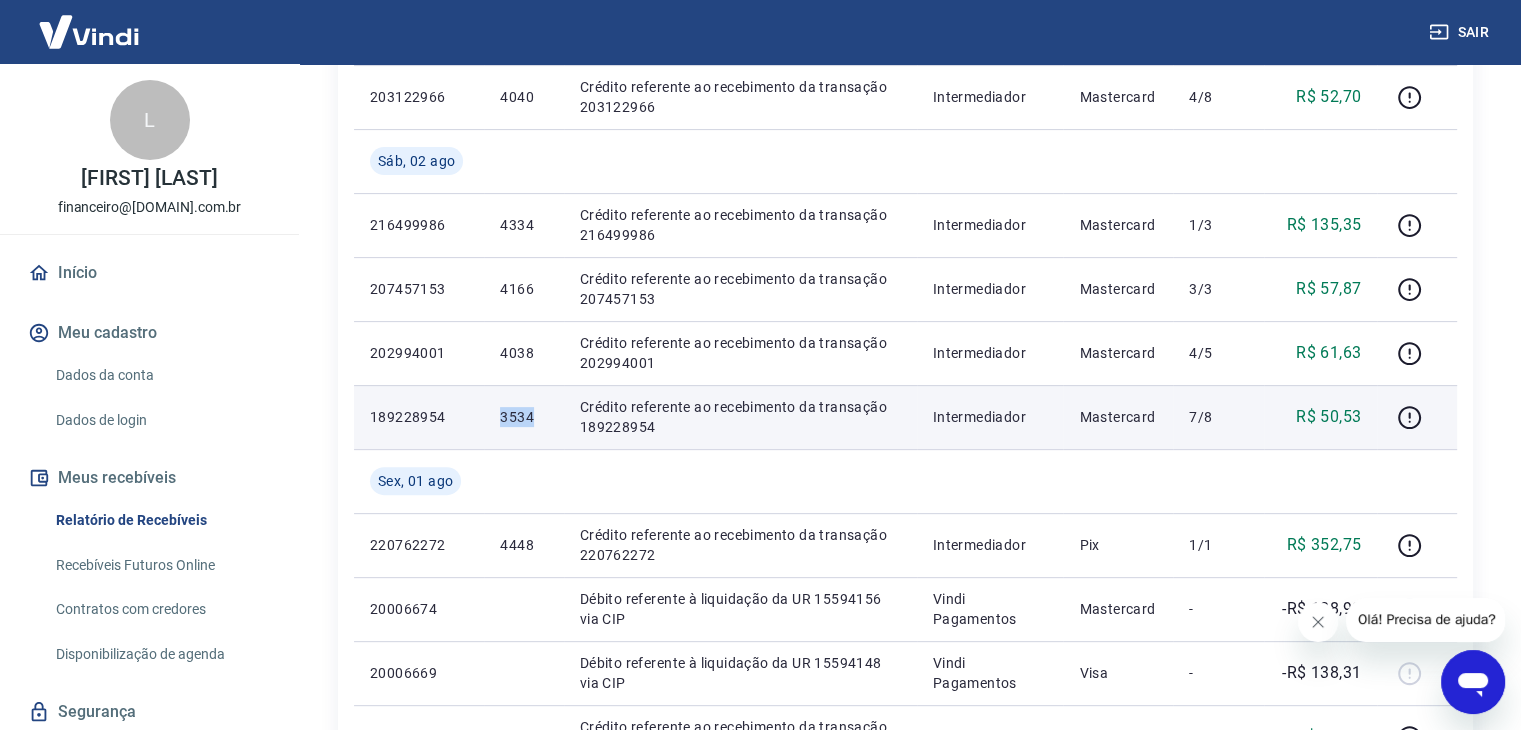 drag, startPoint x: 496, startPoint y: 419, endPoint x: 540, endPoint y: 420, distance: 44.011364 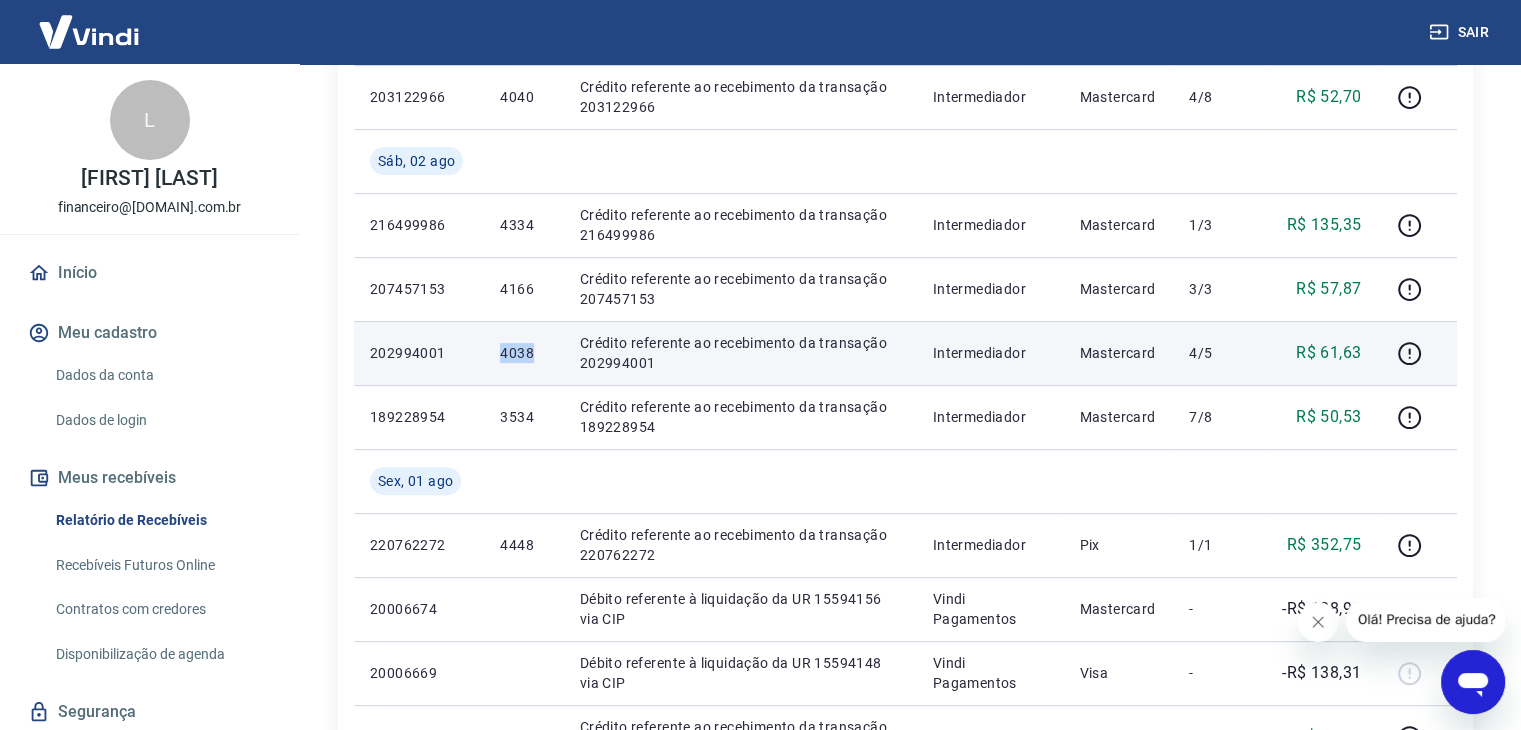 drag, startPoint x: 496, startPoint y: 356, endPoint x: 532, endPoint y: 354, distance: 36.05551 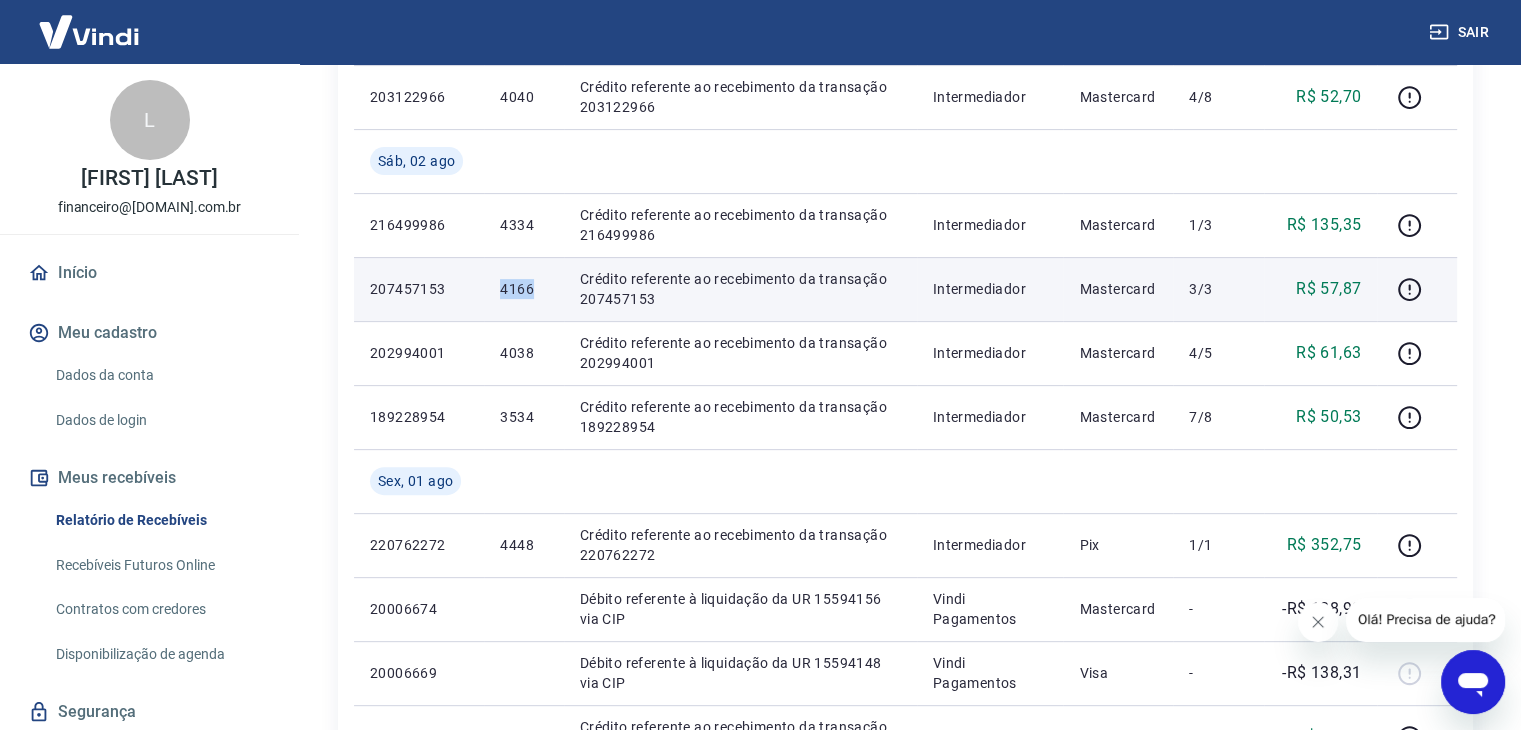 drag, startPoint x: 500, startPoint y: 290, endPoint x: 540, endPoint y: 296, distance: 40.4475 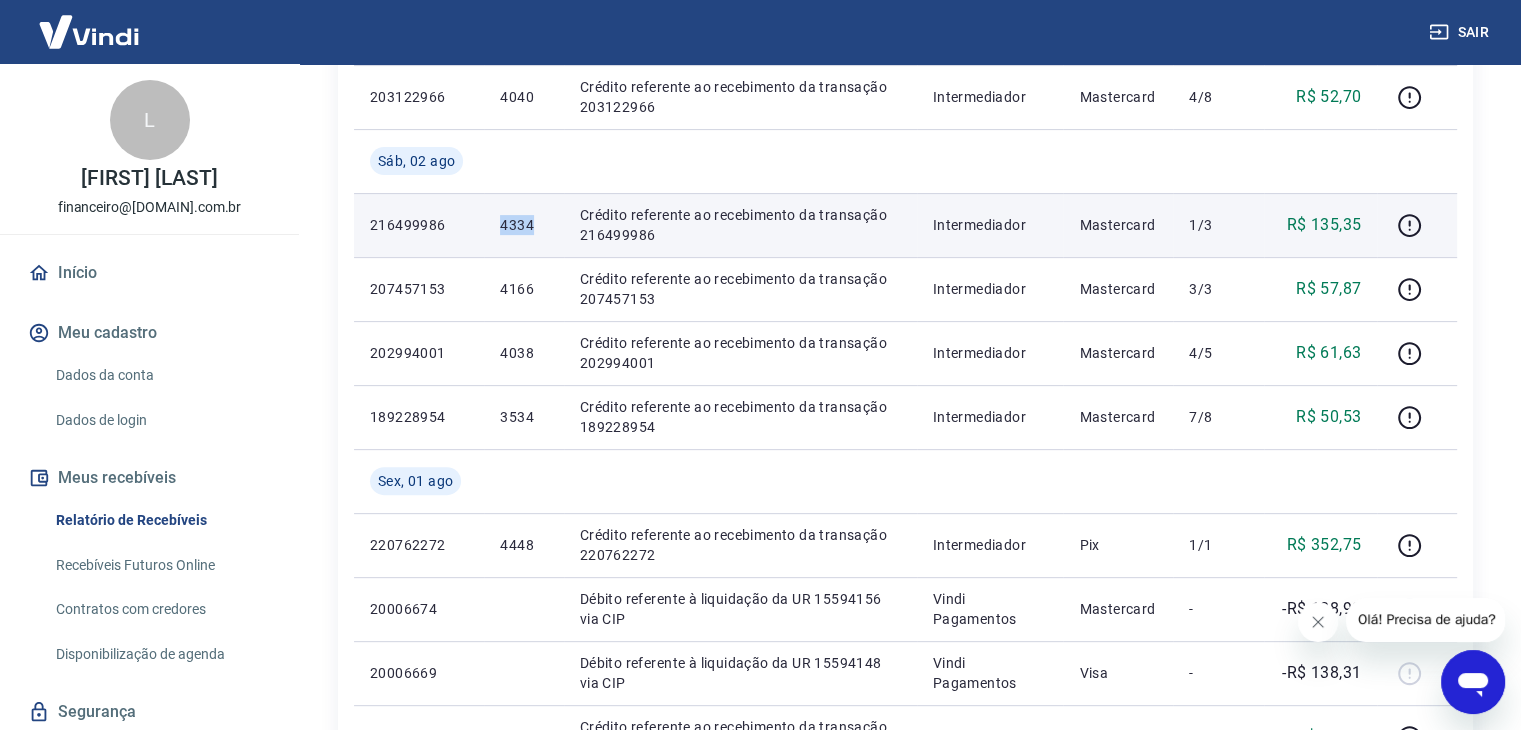 drag, startPoint x: 500, startPoint y: 228, endPoint x: 530, endPoint y: 229, distance: 30.016663 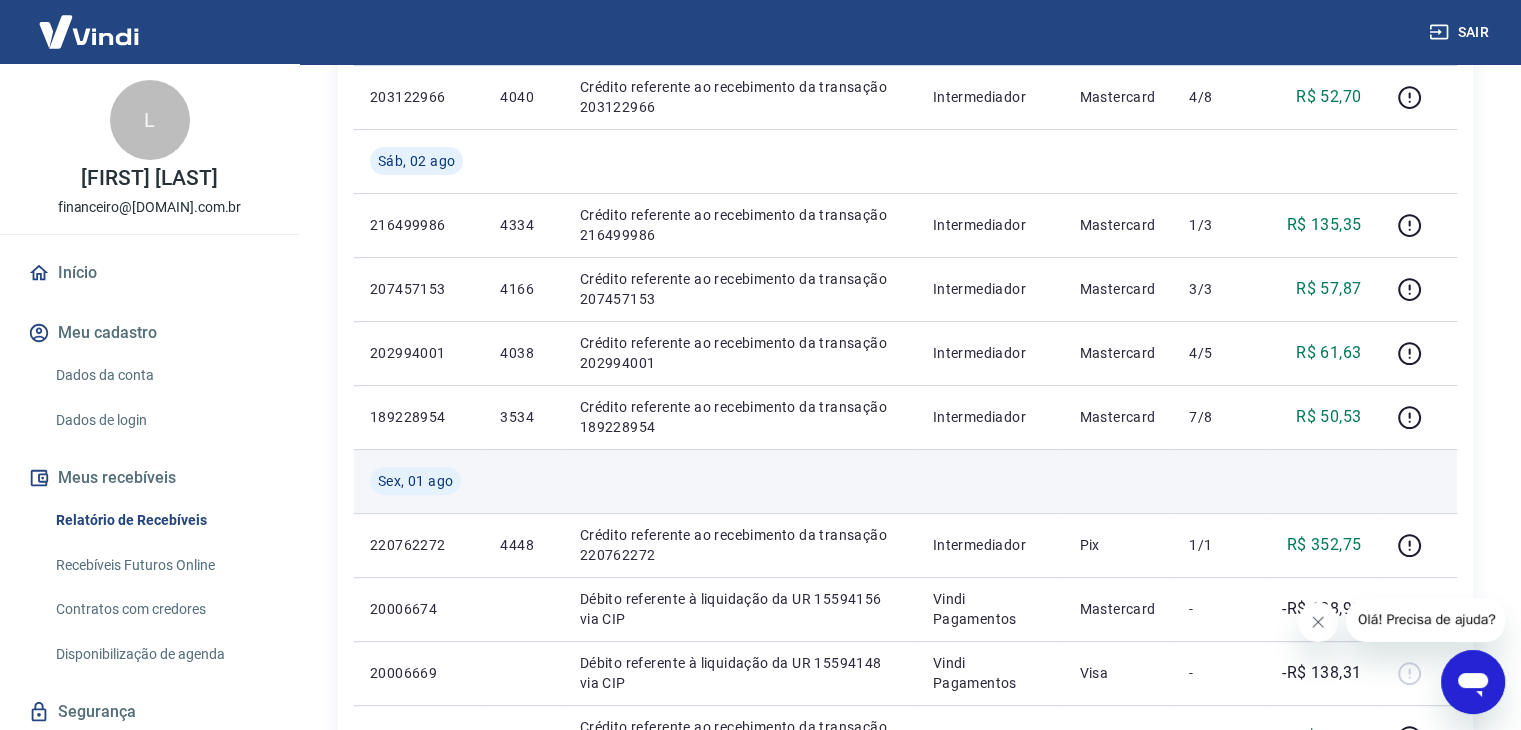 scroll, scrollTop: 1300, scrollLeft: 0, axis: vertical 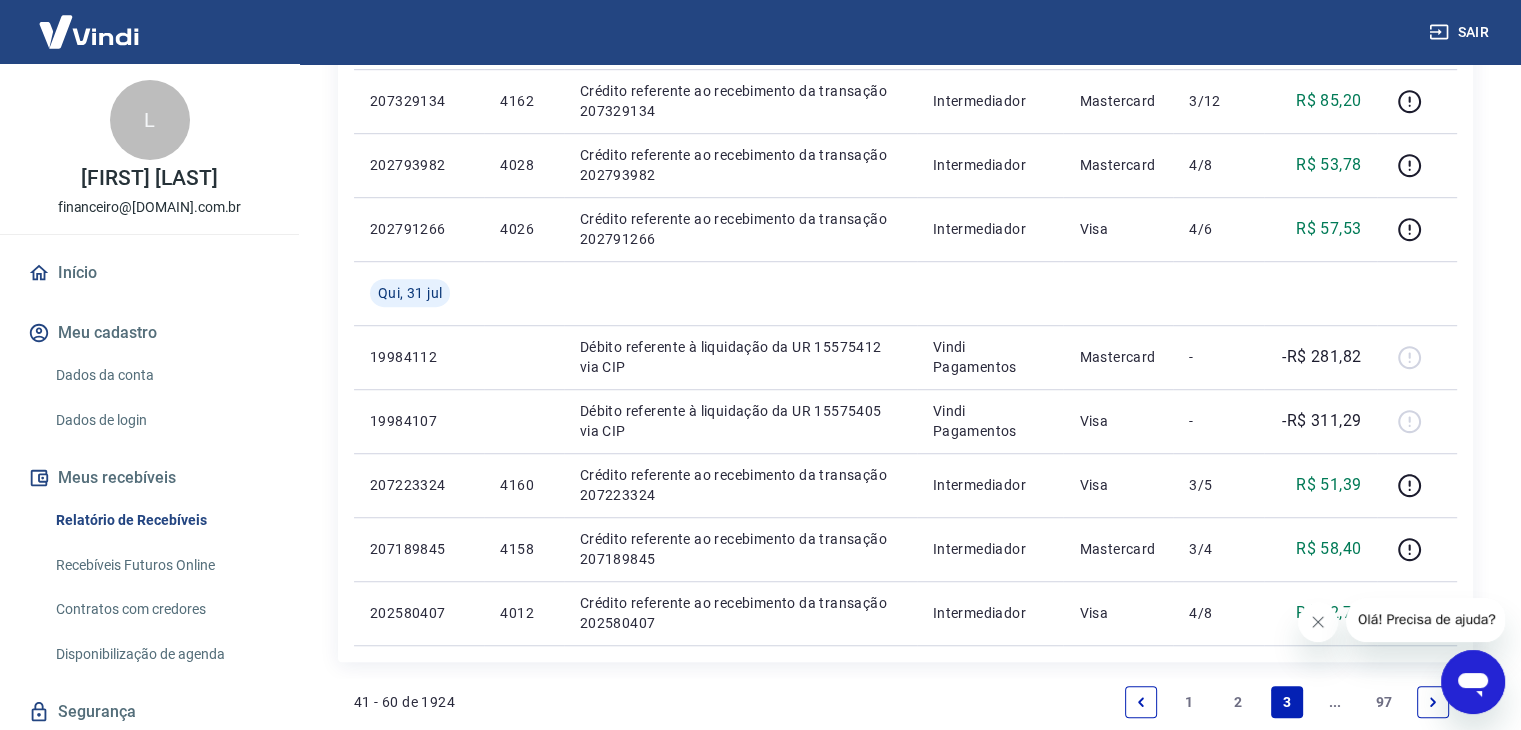 click on "2" at bounding box center (1238, 702) 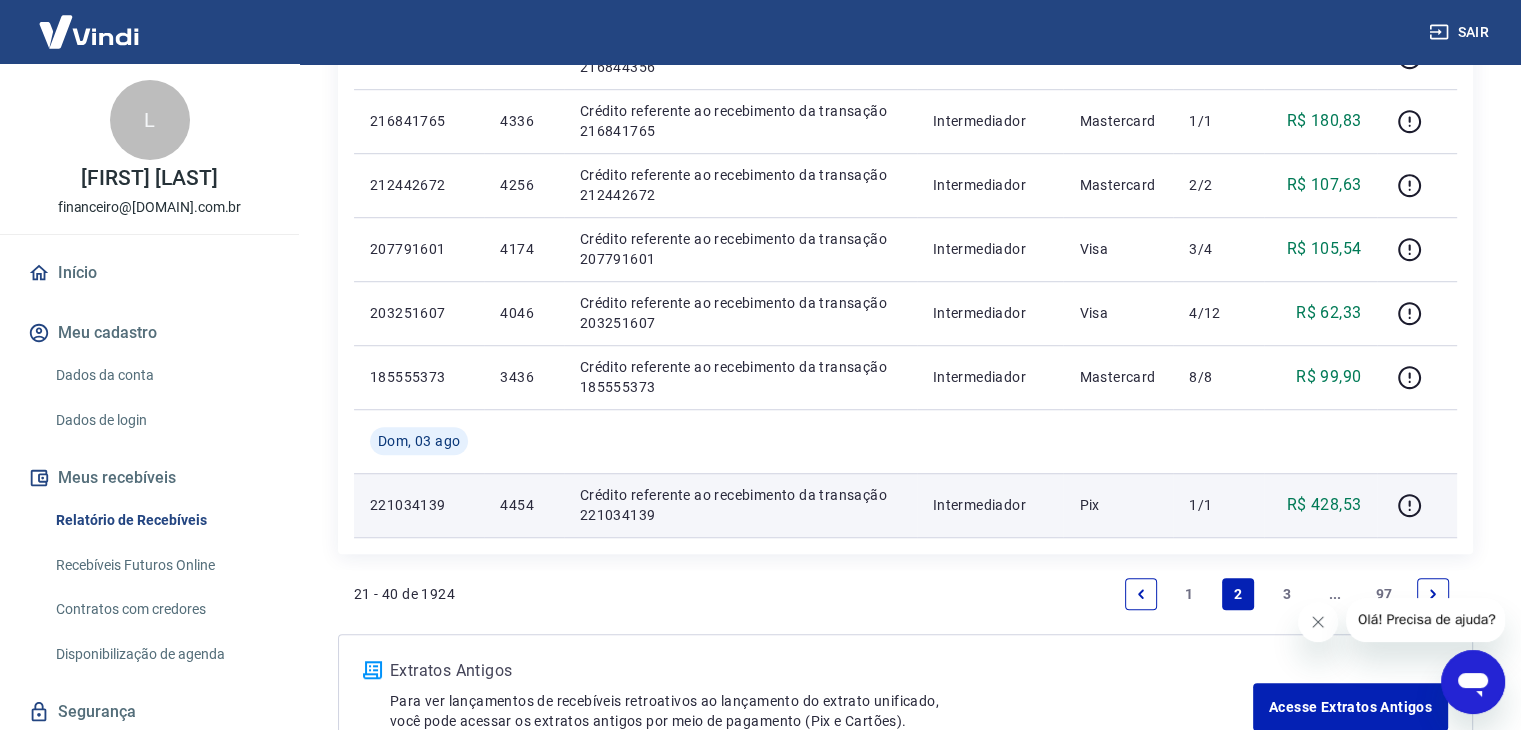 scroll, scrollTop: 1479, scrollLeft: 0, axis: vertical 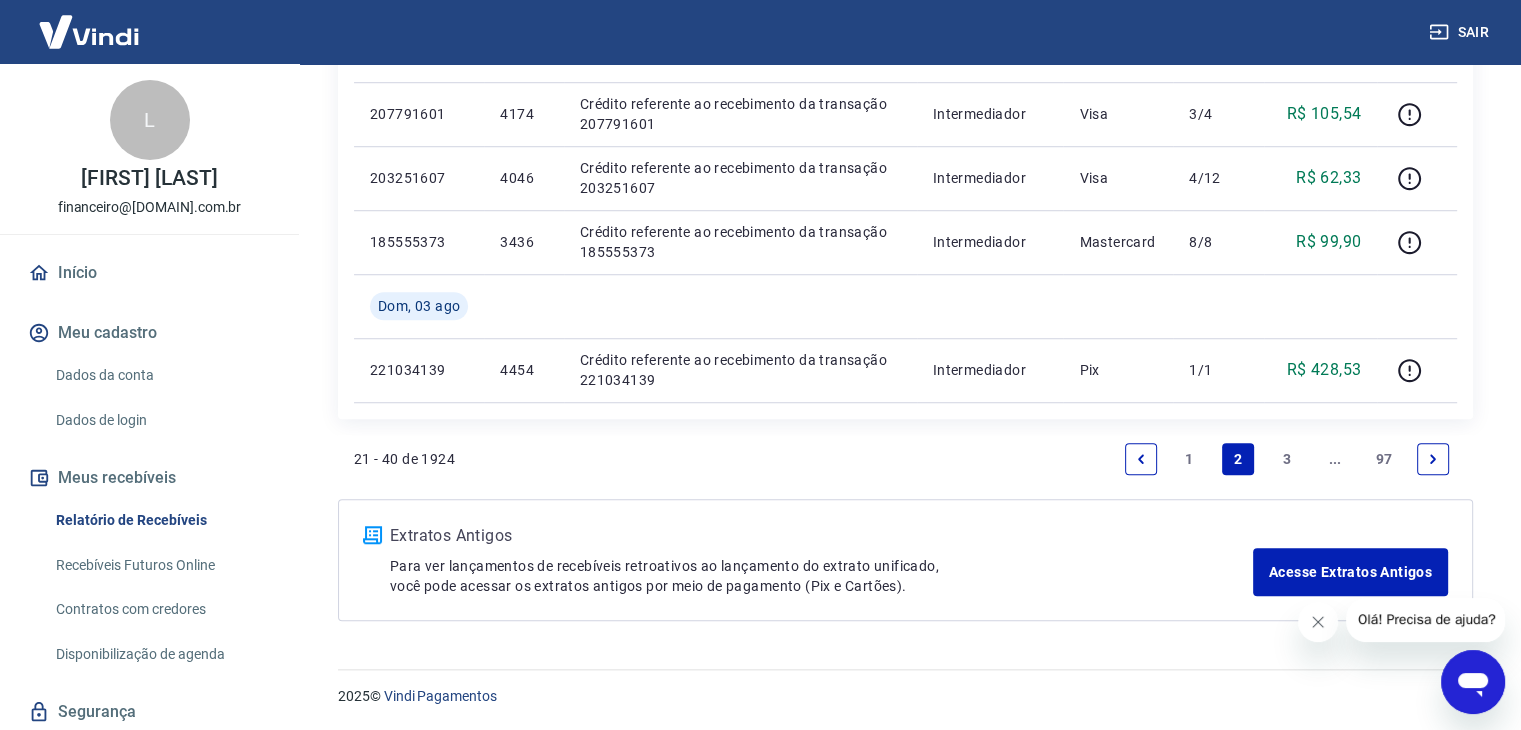 click on "3" at bounding box center [1287, 459] 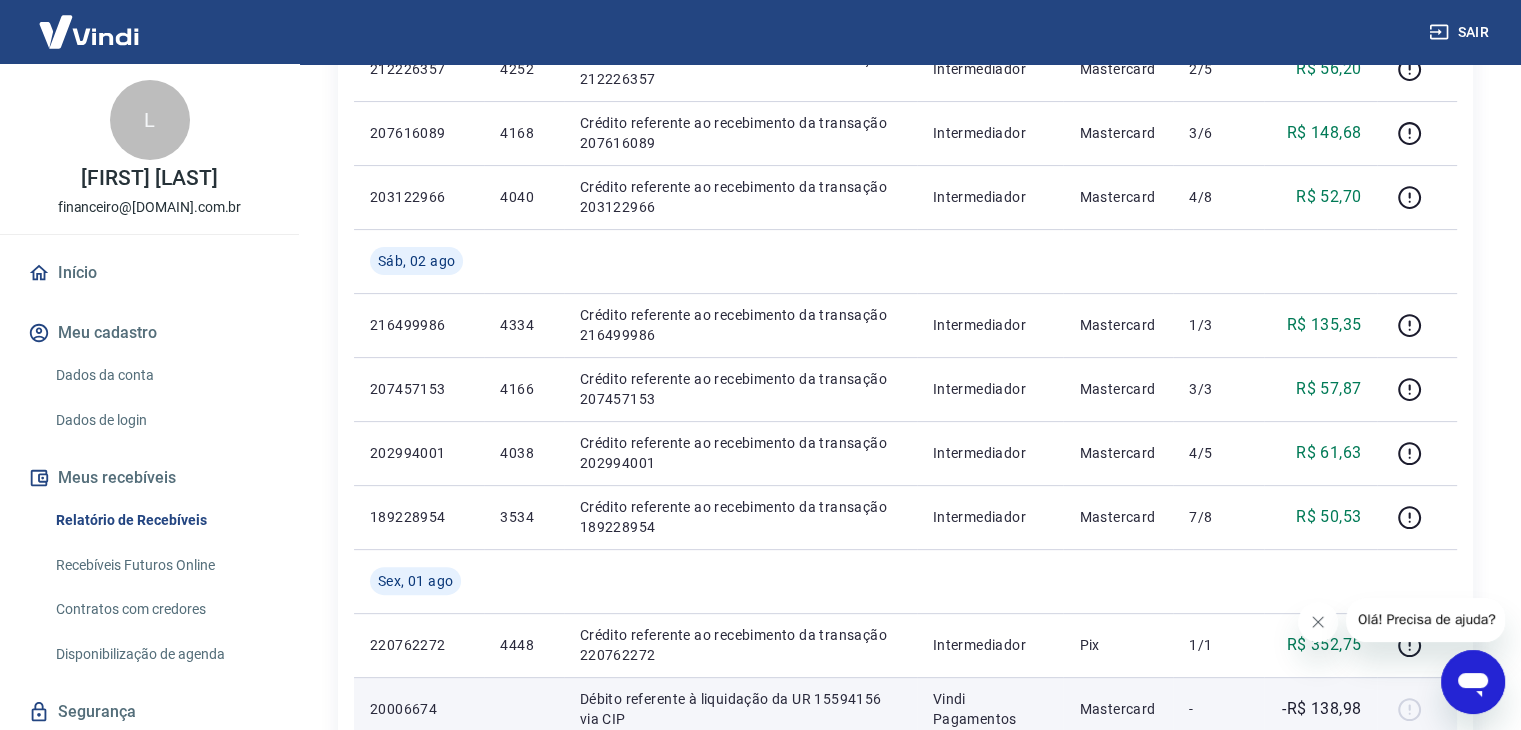 scroll, scrollTop: 300, scrollLeft: 0, axis: vertical 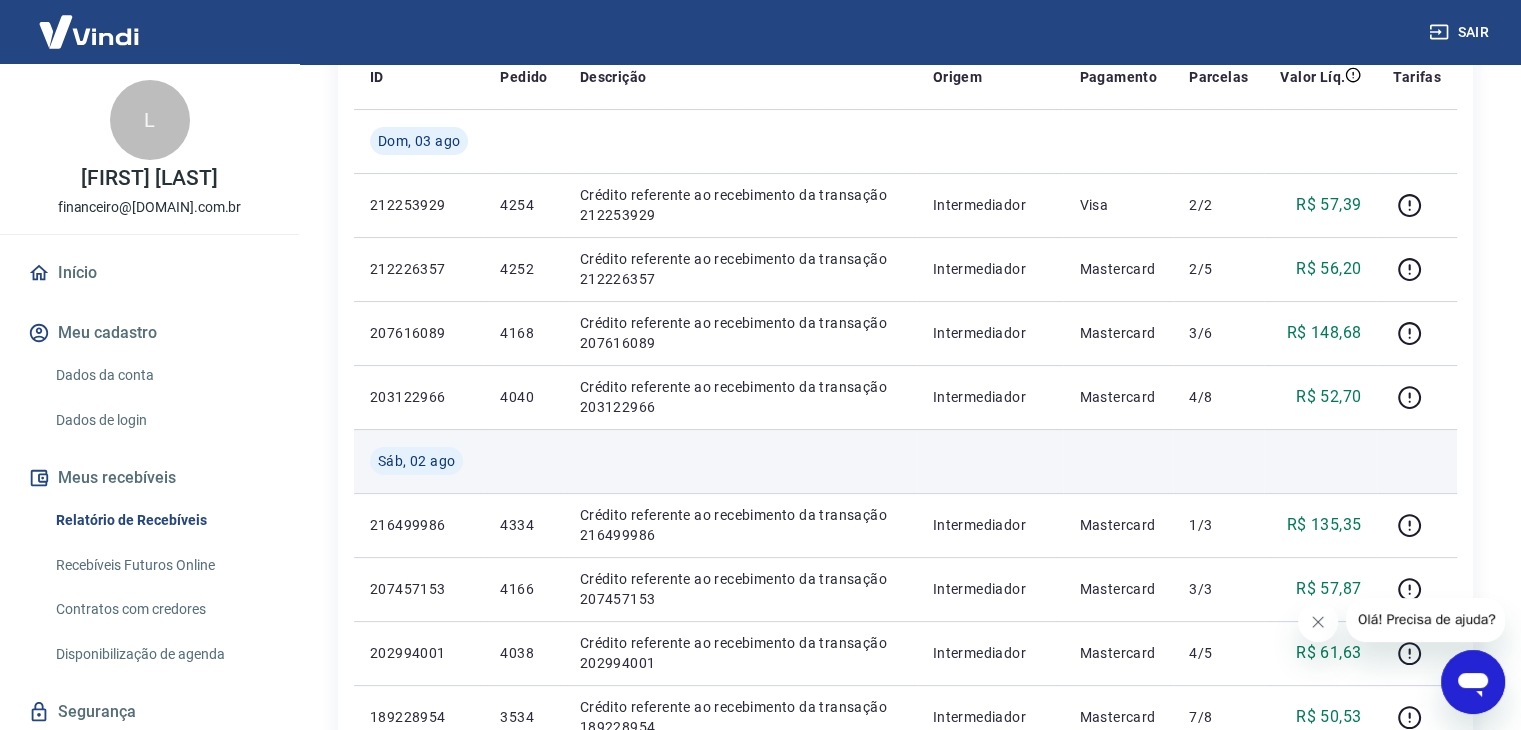 drag, startPoint x: 1088, startPoint y: 445, endPoint x: 816, endPoint y: 461, distance: 272.47018 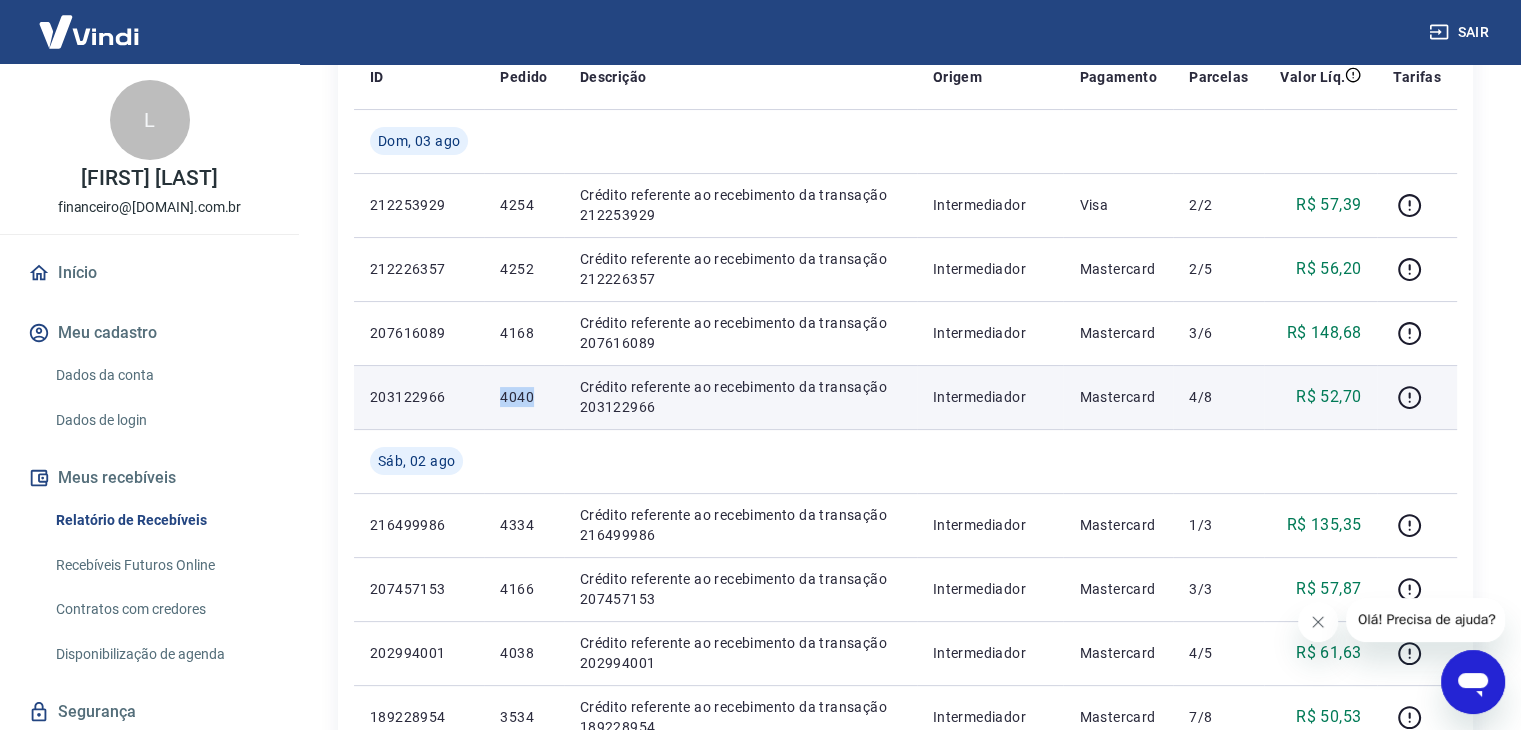 drag, startPoint x: 500, startPoint y: 396, endPoint x: 532, endPoint y: 397, distance: 32.01562 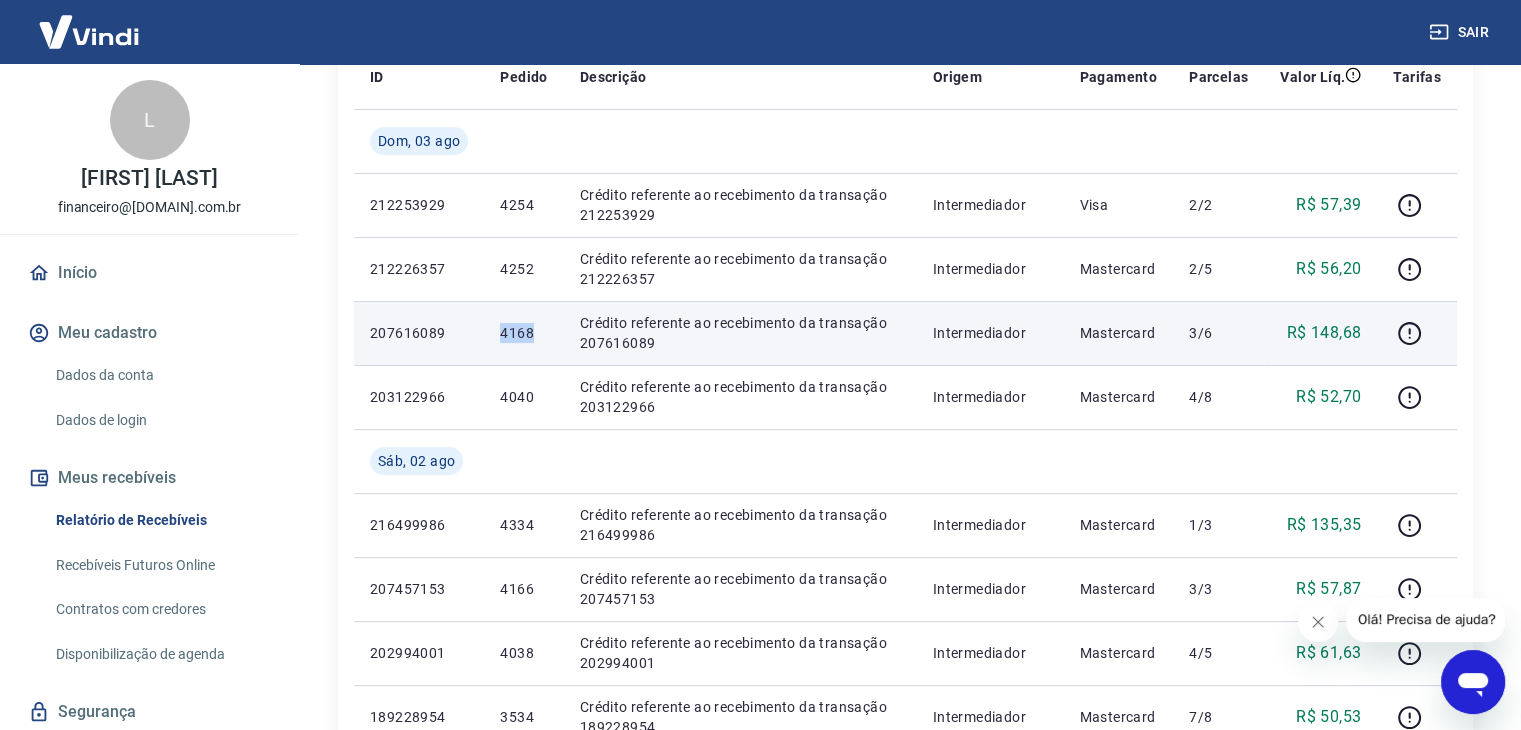 drag, startPoint x: 500, startPoint y: 333, endPoint x: 530, endPoint y: 335, distance: 30.066593 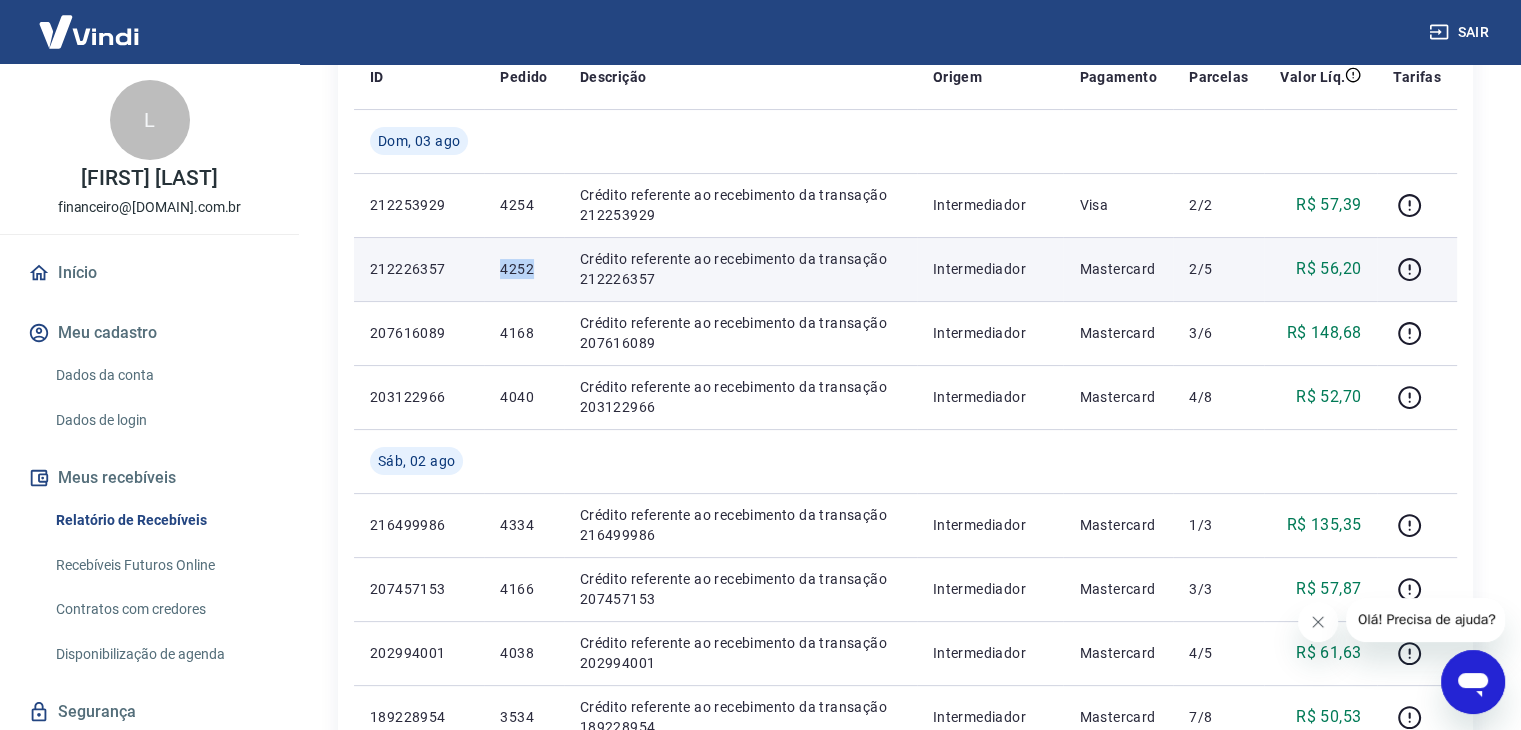 drag, startPoint x: 492, startPoint y: 267, endPoint x: 533, endPoint y: 274, distance: 41.59327 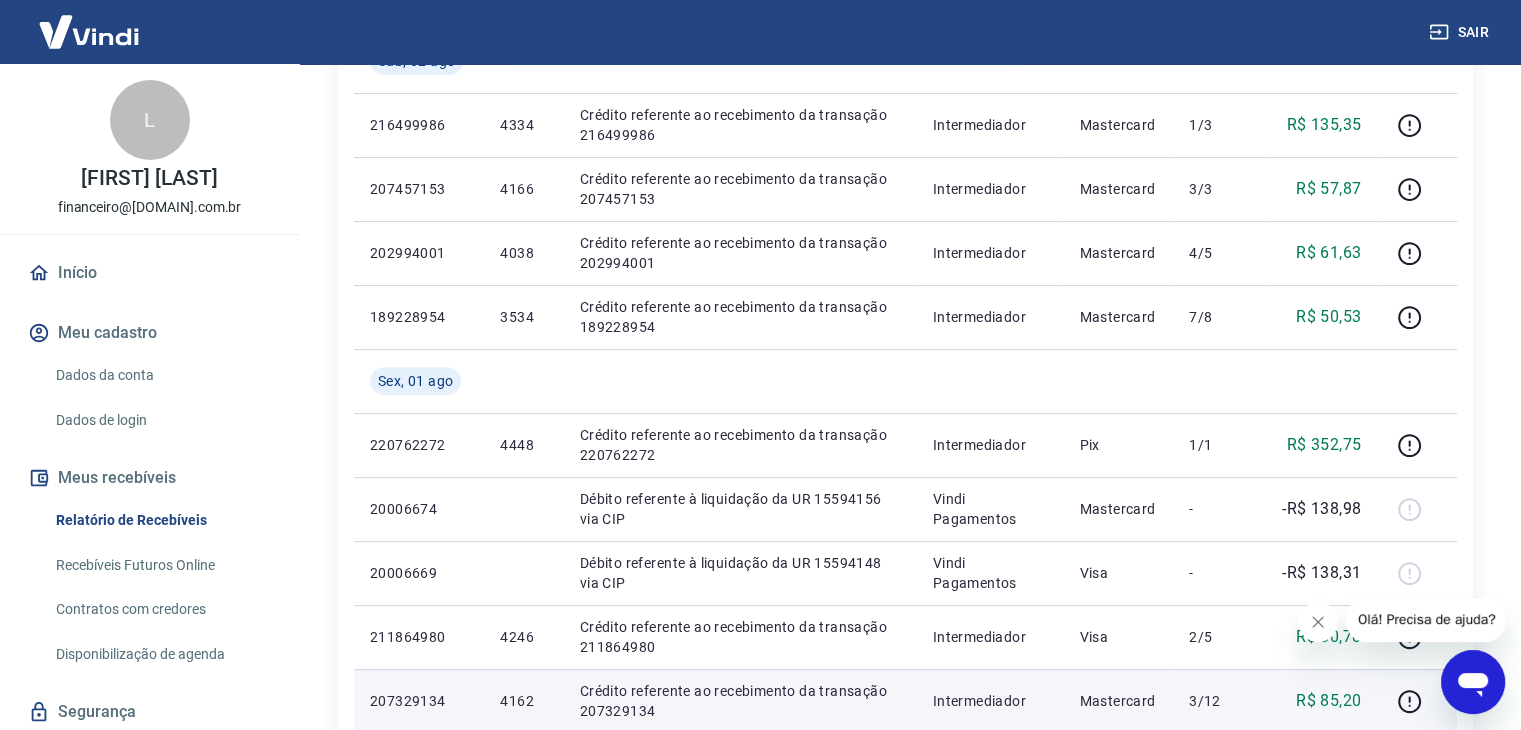 scroll, scrollTop: 1400, scrollLeft: 0, axis: vertical 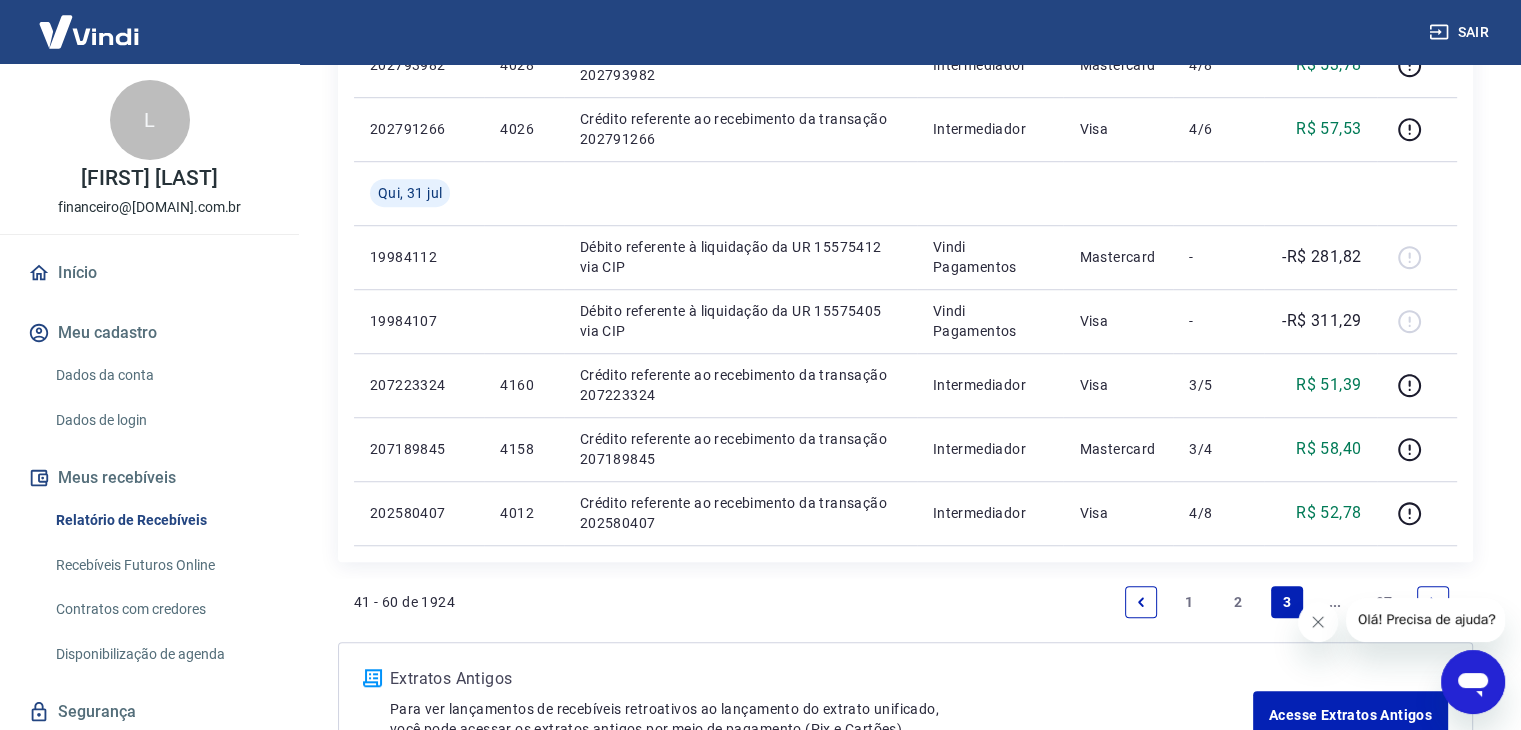 click on "2" at bounding box center (1238, 602) 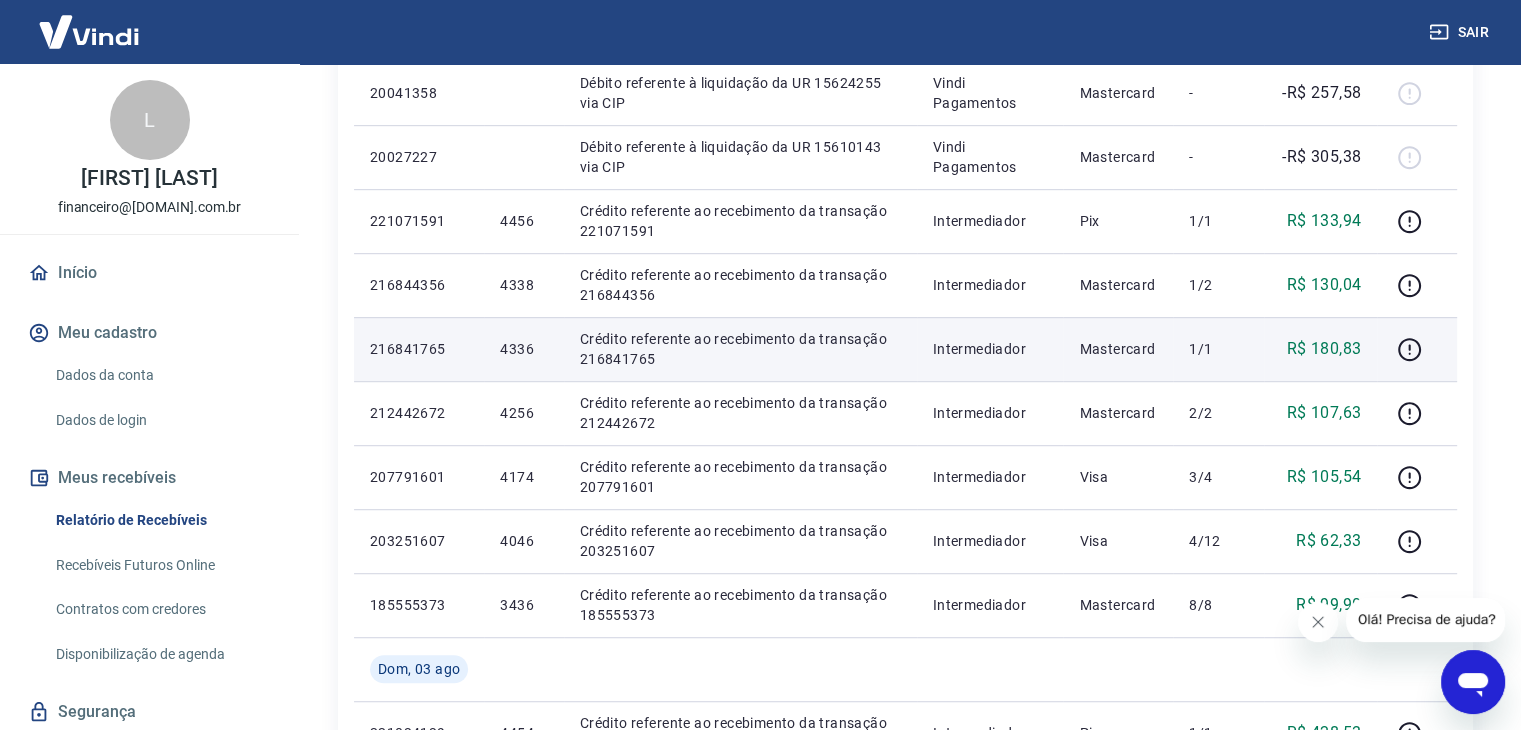 scroll, scrollTop: 1216, scrollLeft: 0, axis: vertical 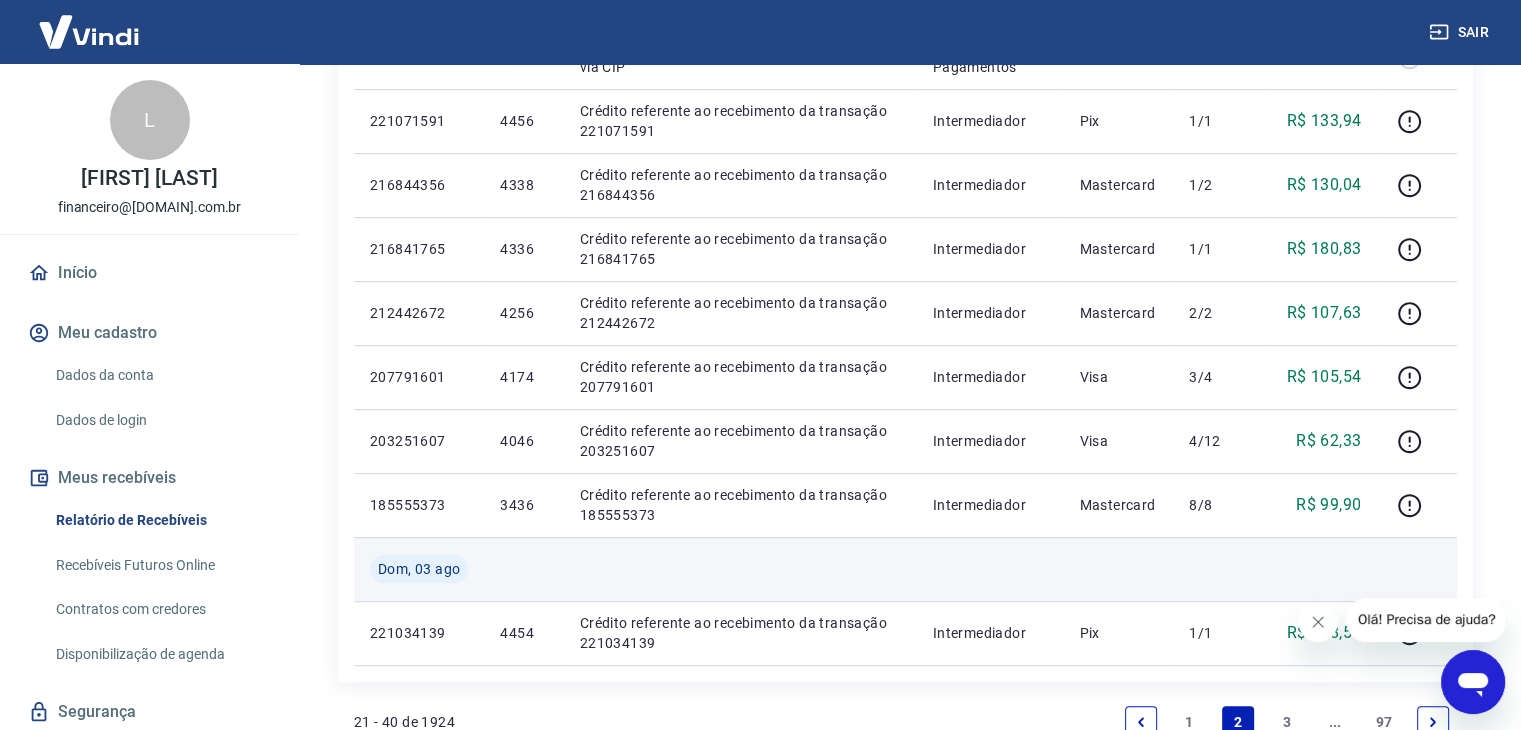 click at bounding box center [990, 569] 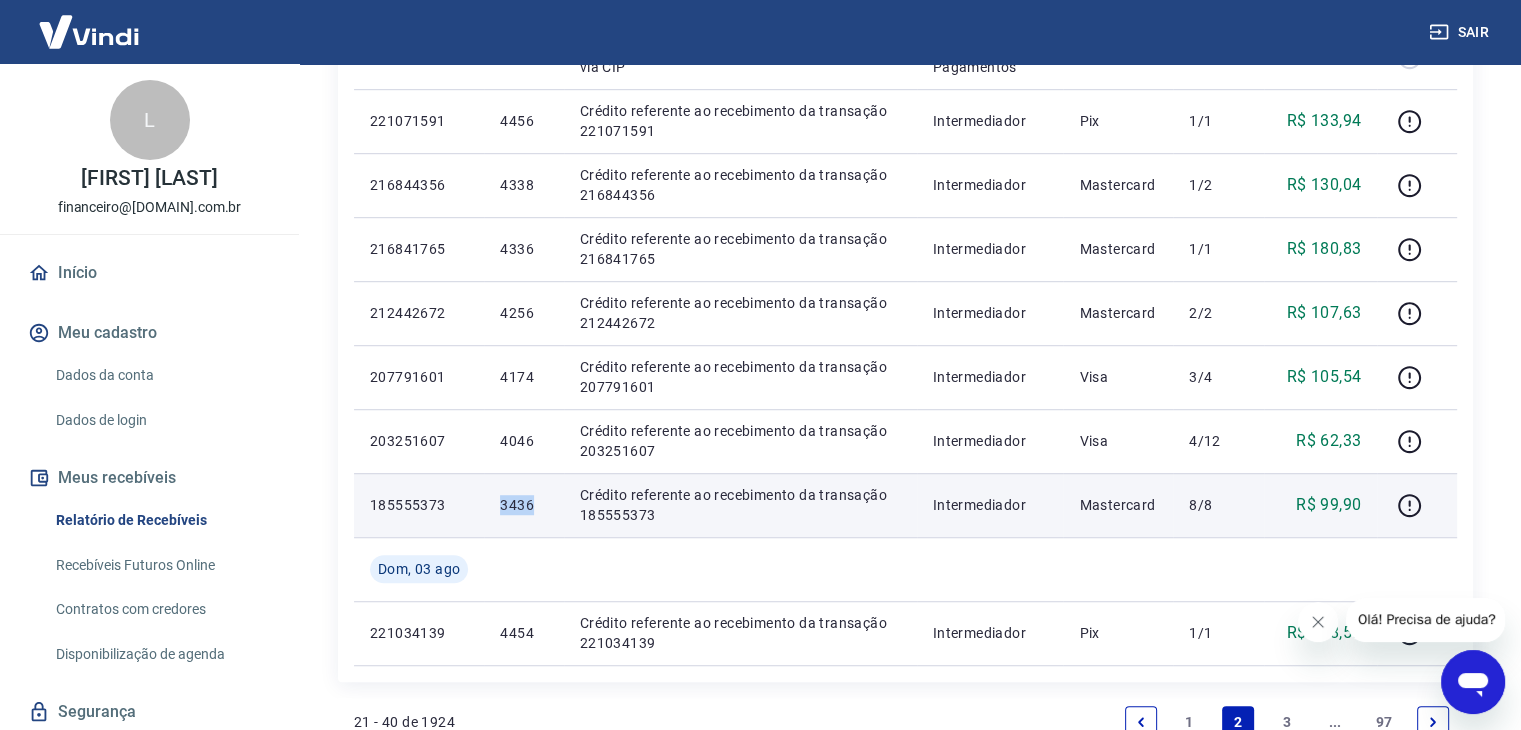 drag, startPoint x: 497, startPoint y: 498, endPoint x: 537, endPoint y: 506, distance: 40.792156 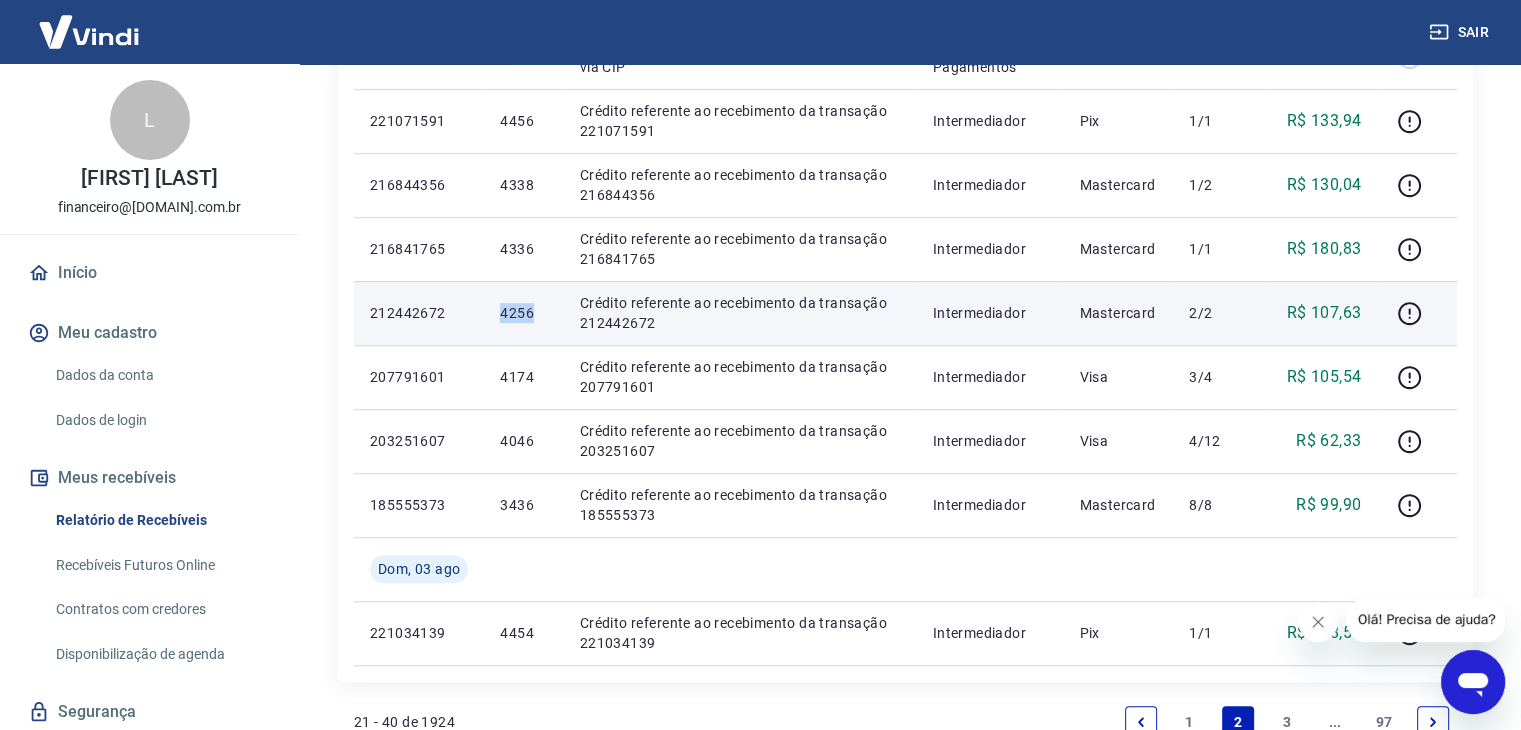 drag, startPoint x: 495, startPoint y: 311, endPoint x: 536, endPoint y: 320, distance: 41.976185 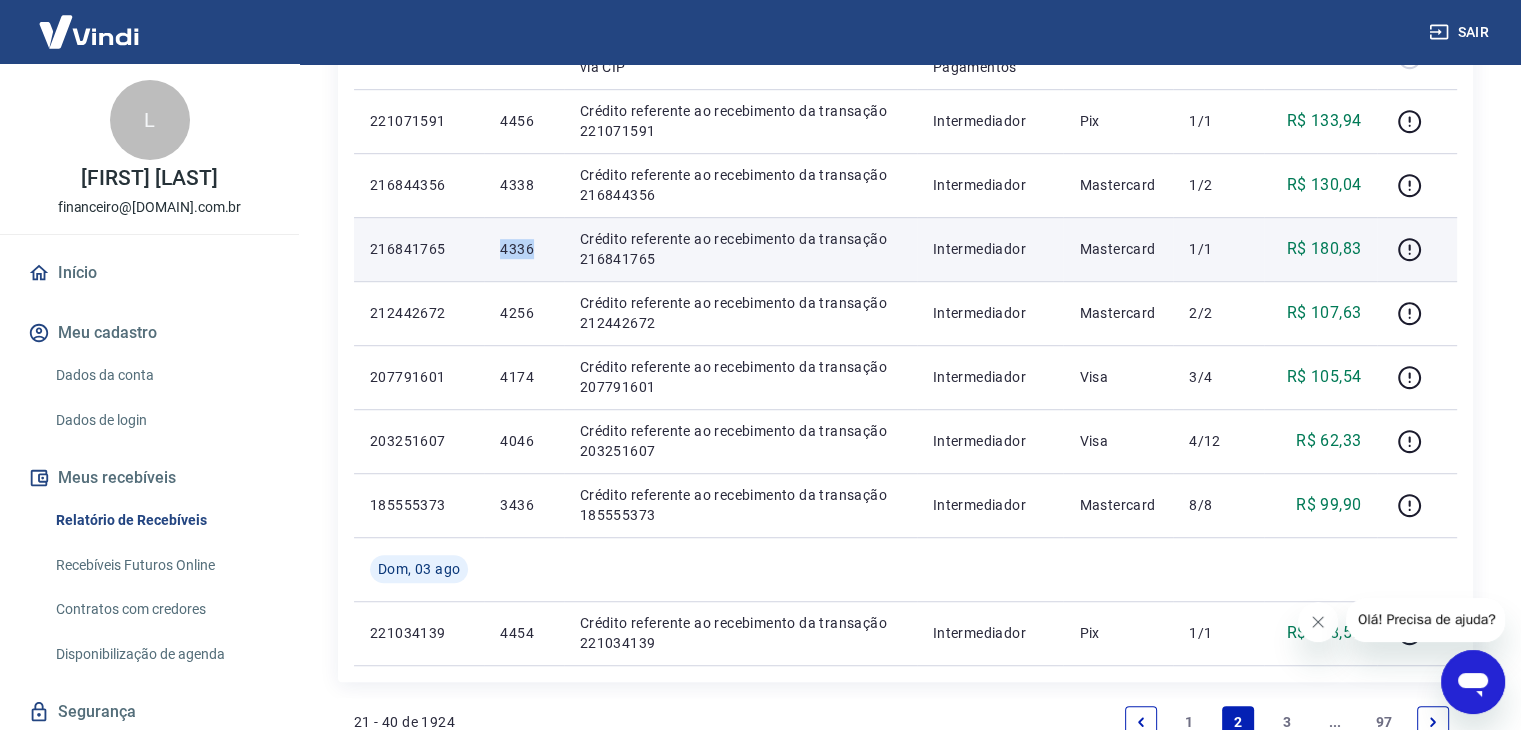 drag, startPoint x: 492, startPoint y: 244, endPoint x: 544, endPoint y: 255, distance: 53.15073 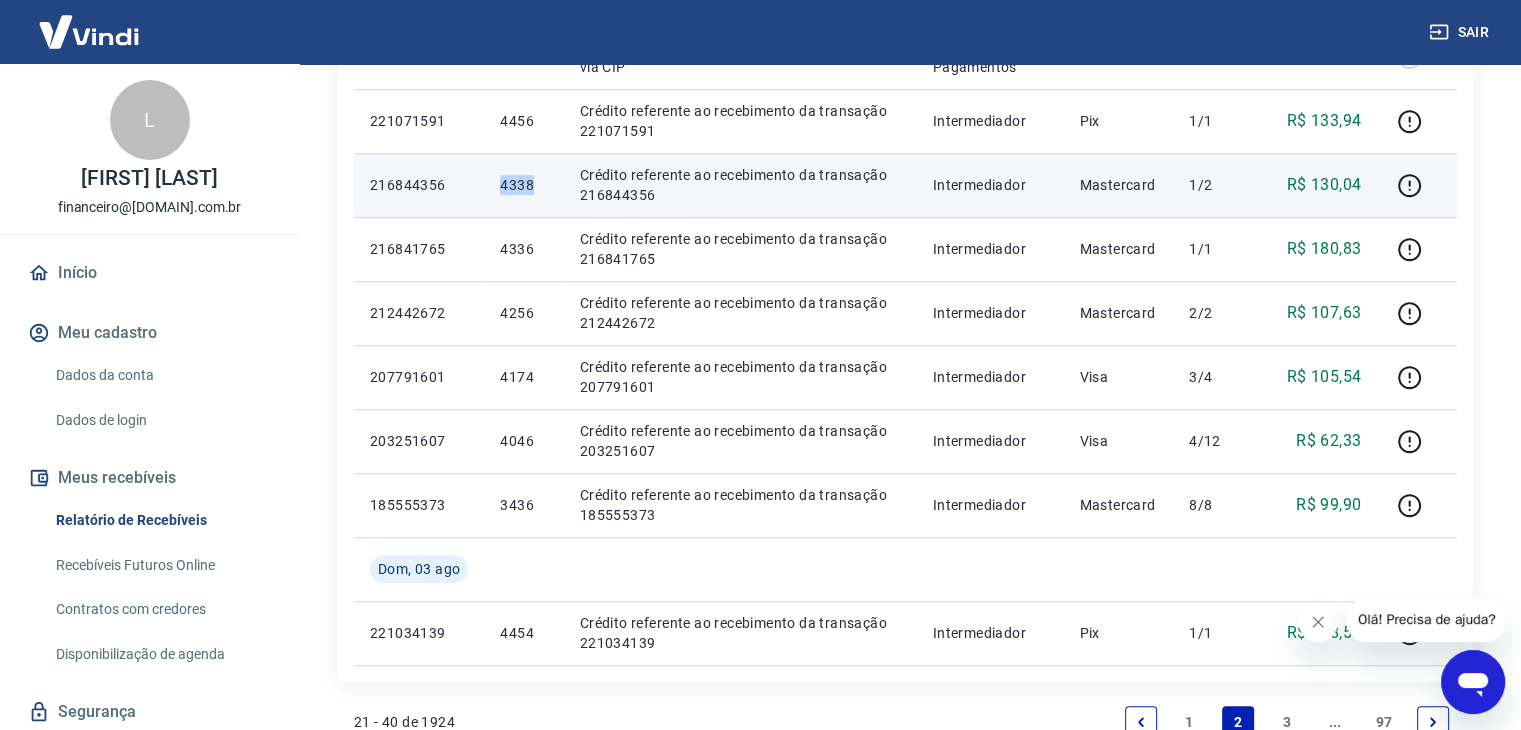 drag, startPoint x: 496, startPoint y: 185, endPoint x: 534, endPoint y: 189, distance: 38.209946 